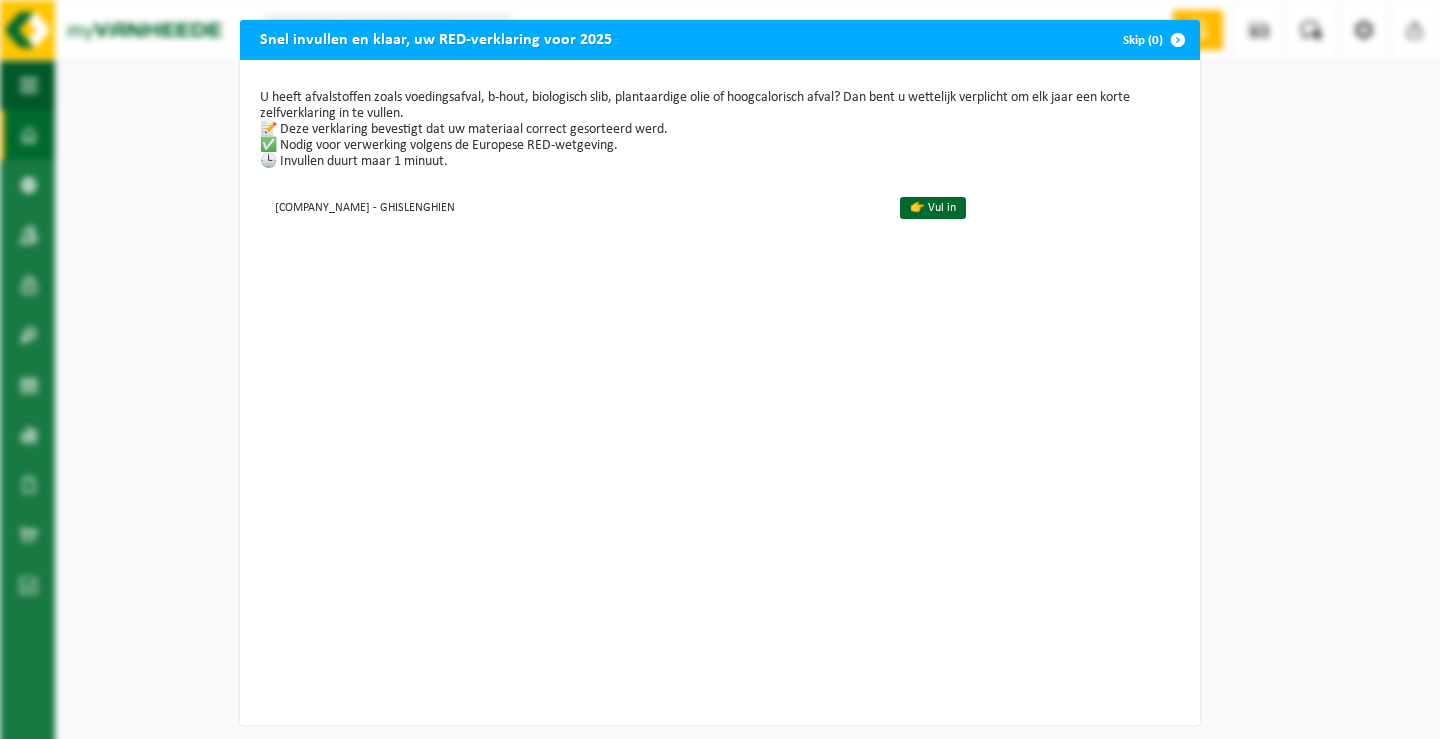 scroll, scrollTop: 0, scrollLeft: 0, axis: both 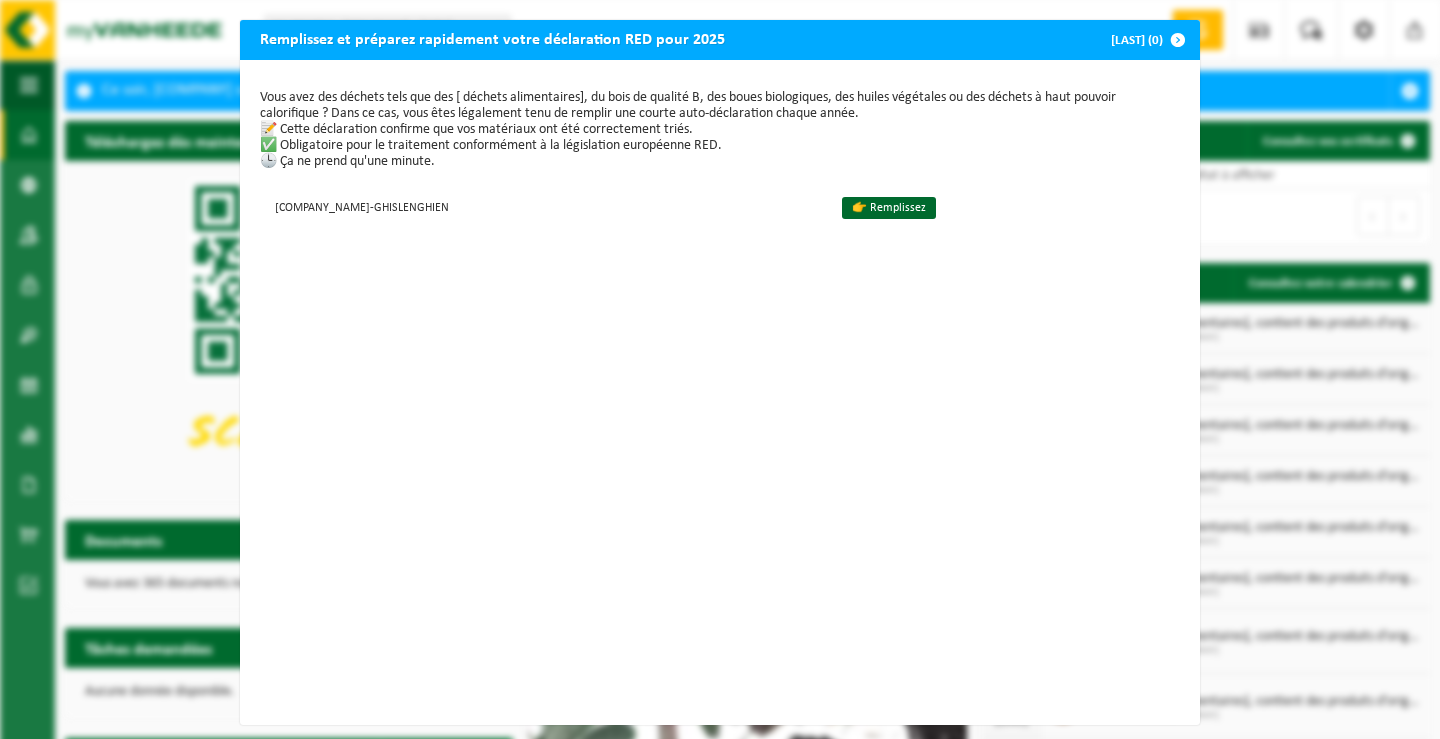 click at bounding box center (1178, 40) 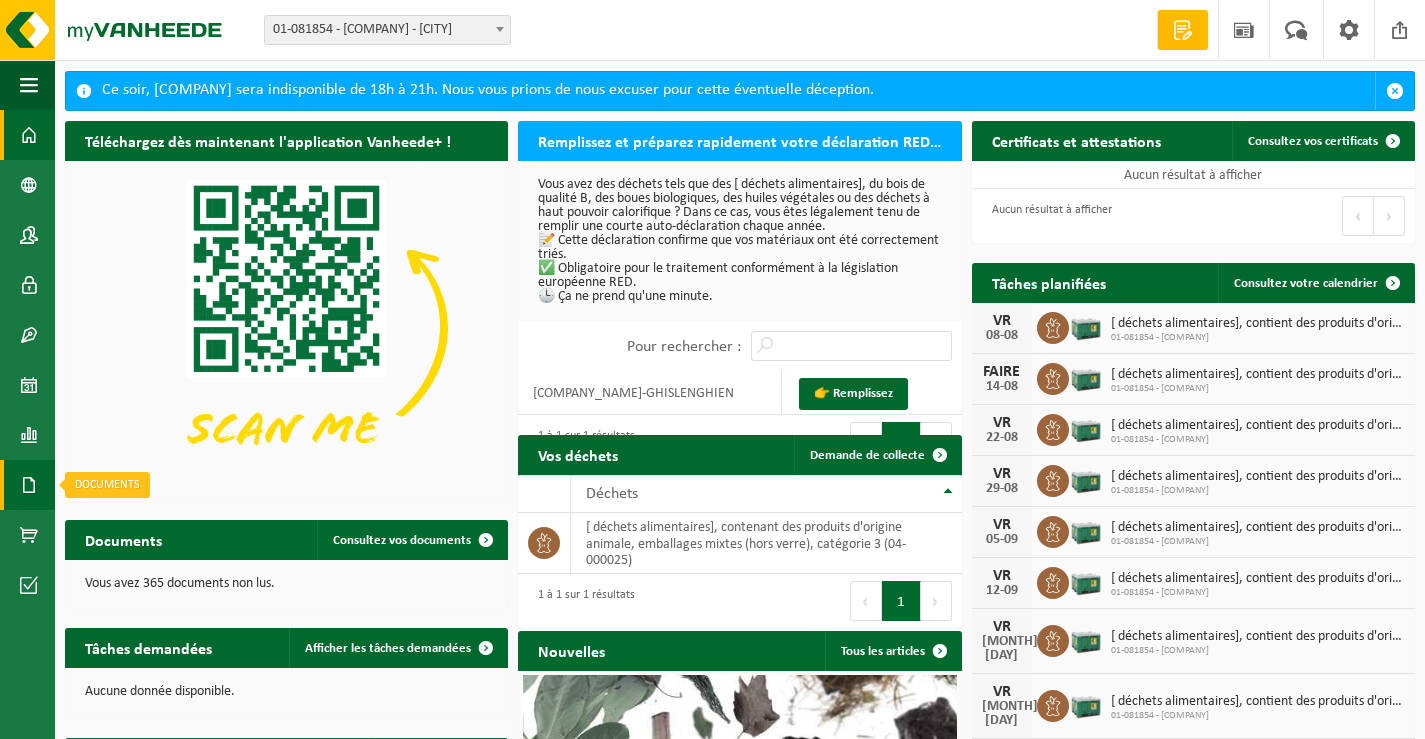 click at bounding box center (29, 485) 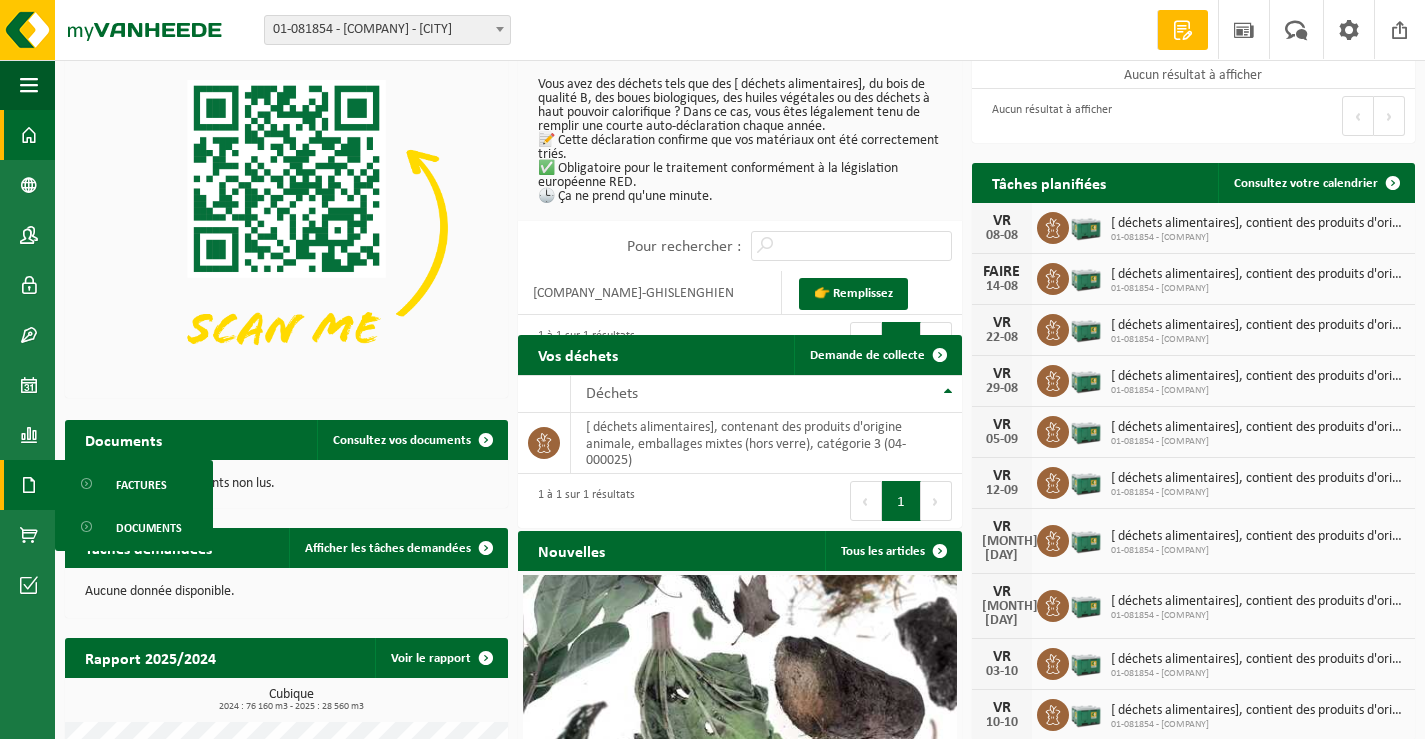 scroll, scrollTop: 287, scrollLeft: 0, axis: vertical 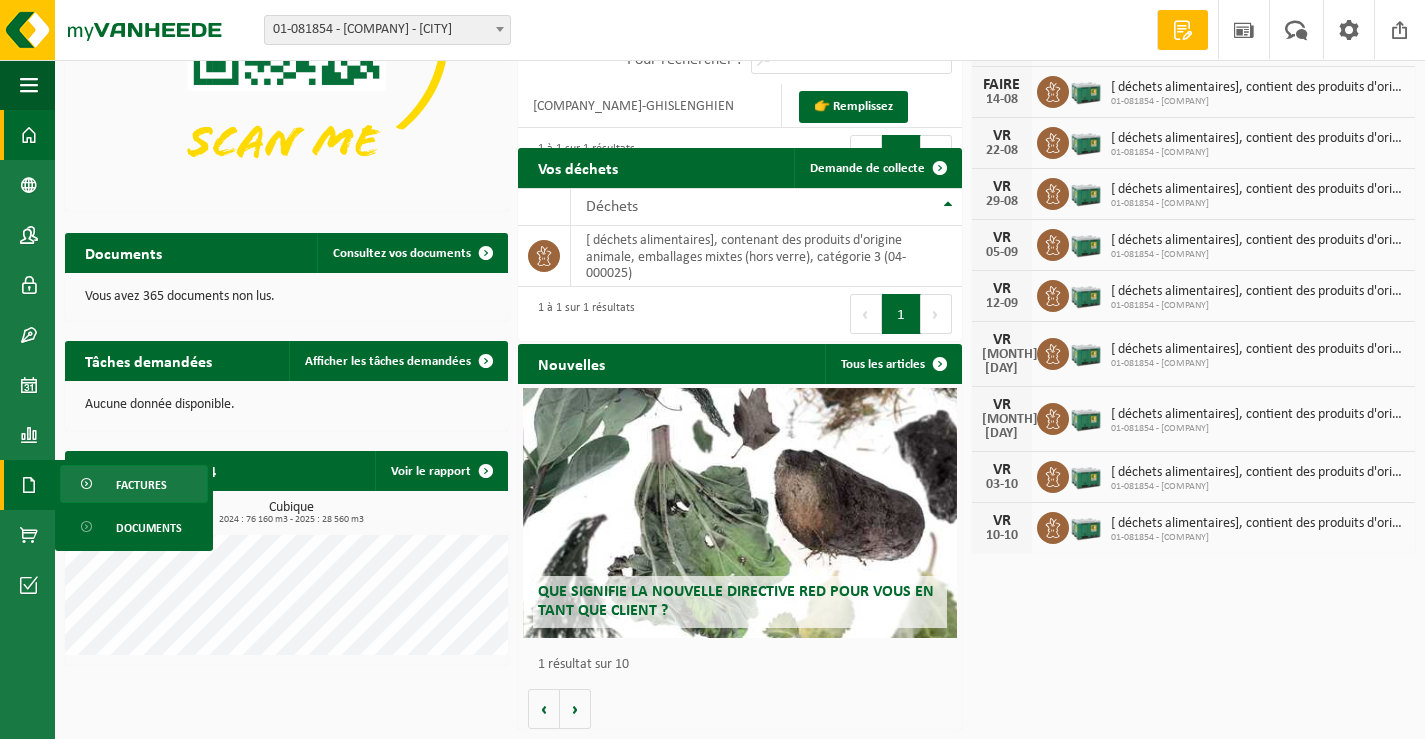 click on "Factures" at bounding box center (141, 486) 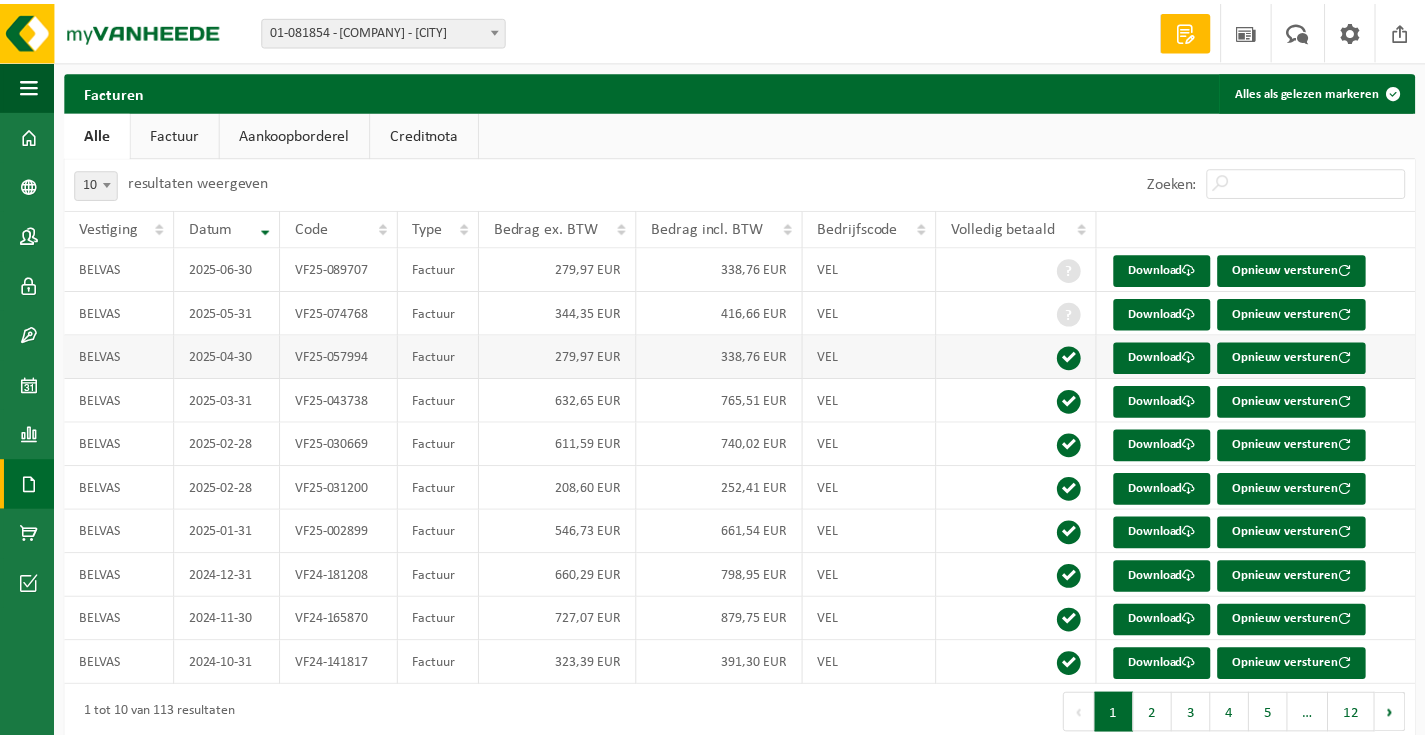 scroll, scrollTop: 0, scrollLeft: 0, axis: both 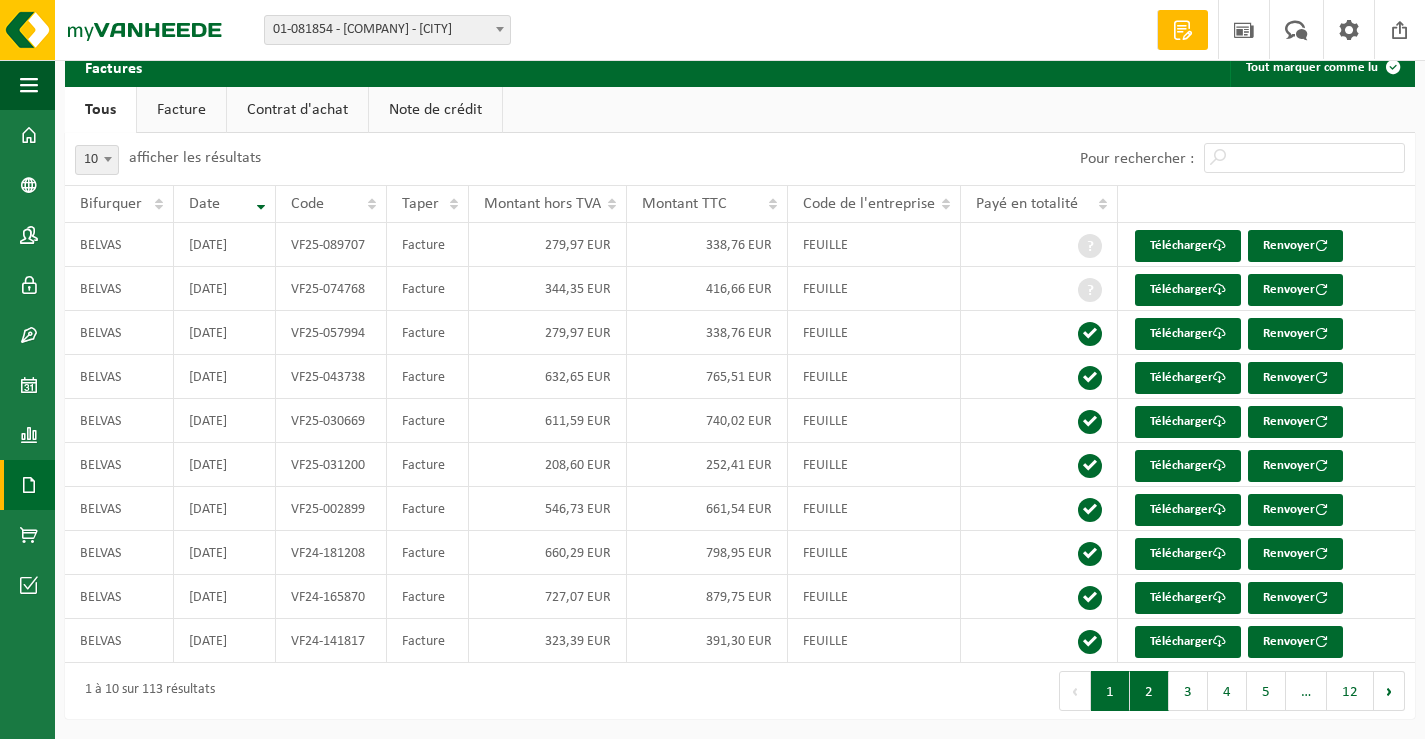 click on "2" at bounding box center (1149, 691) 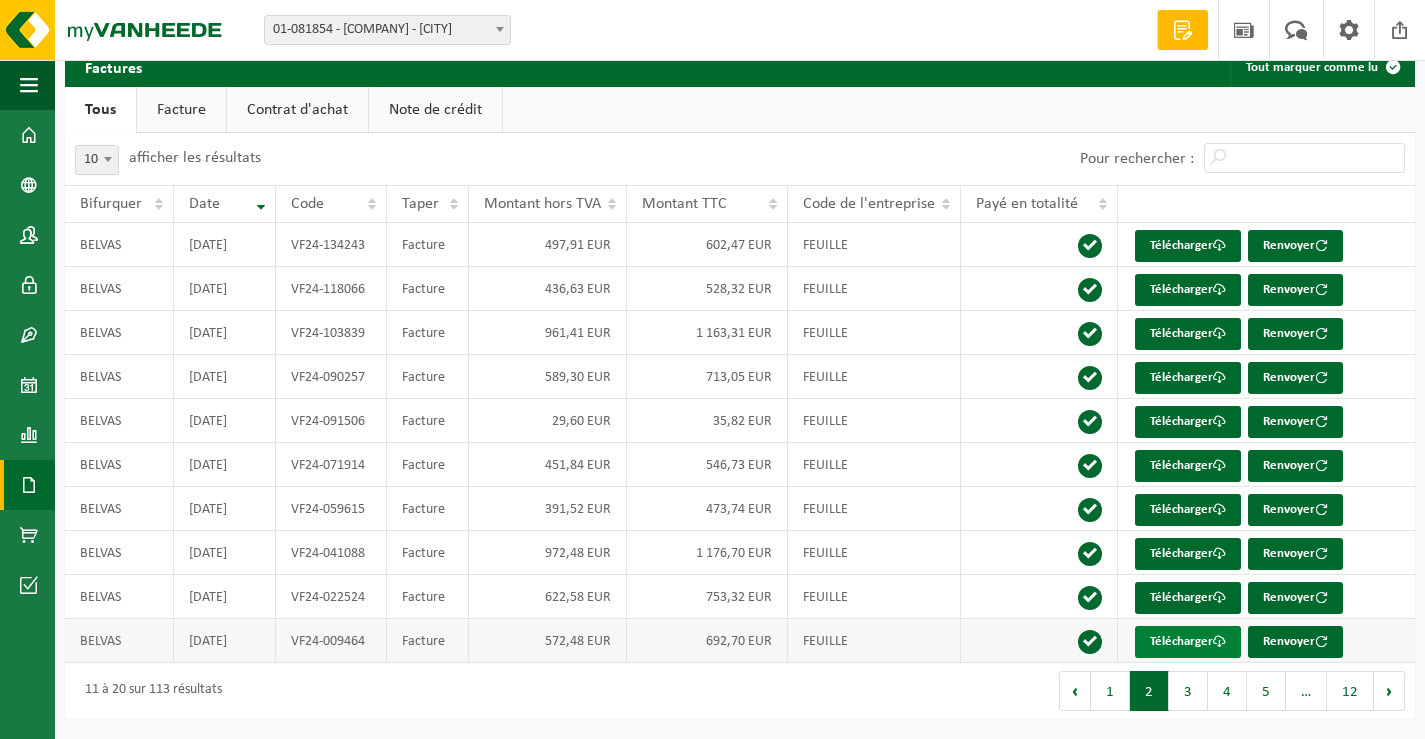 click on "Télécharger" at bounding box center [1181, 641] 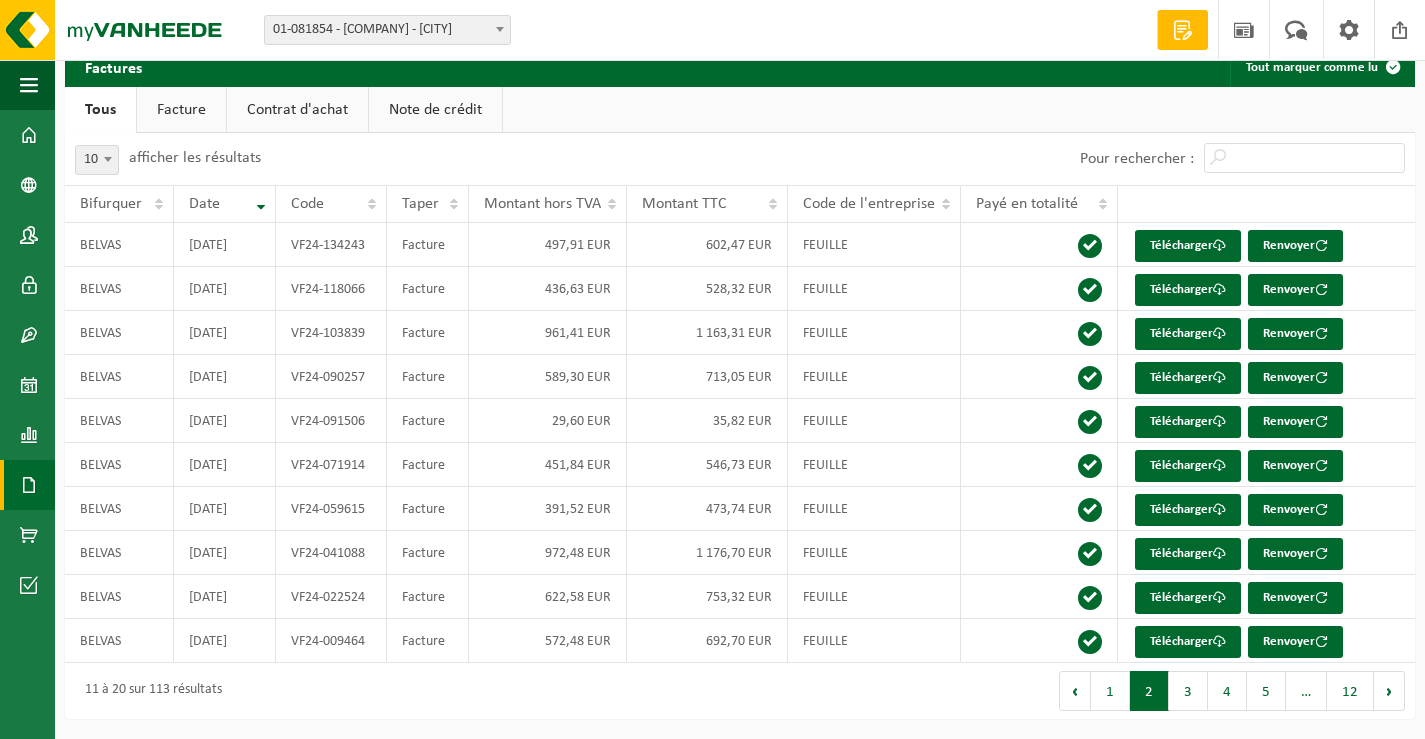 click on "Facture" at bounding box center [181, 110] 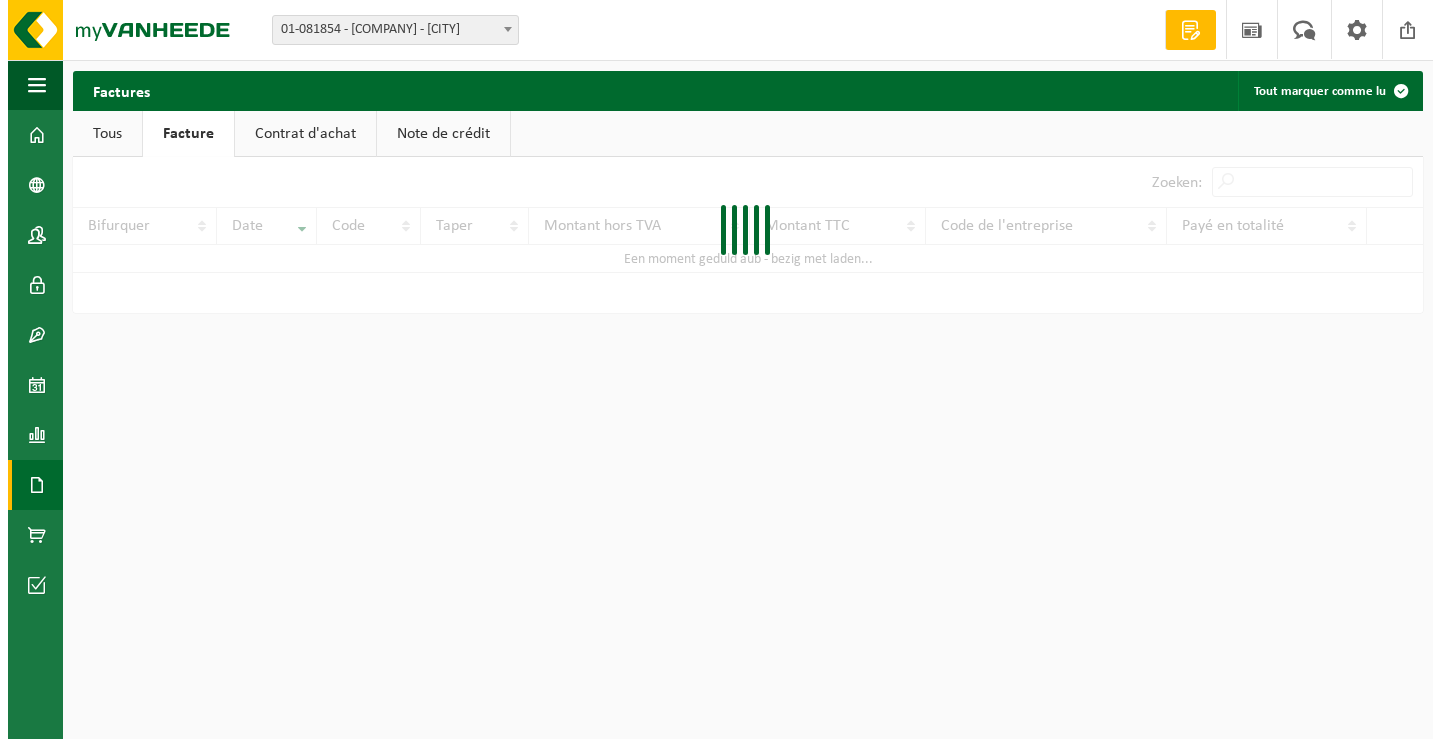 scroll, scrollTop: 0, scrollLeft: 0, axis: both 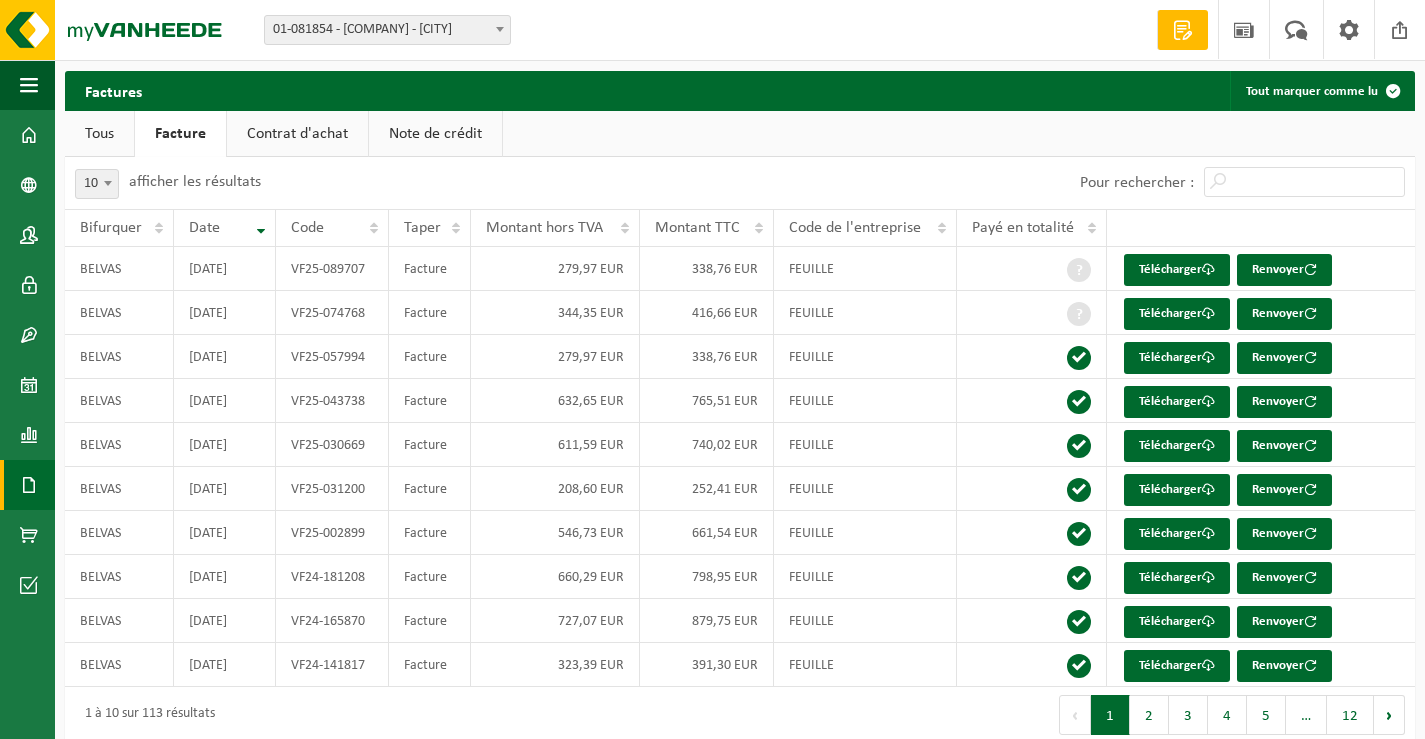 click on "Tous" at bounding box center (99, 134) 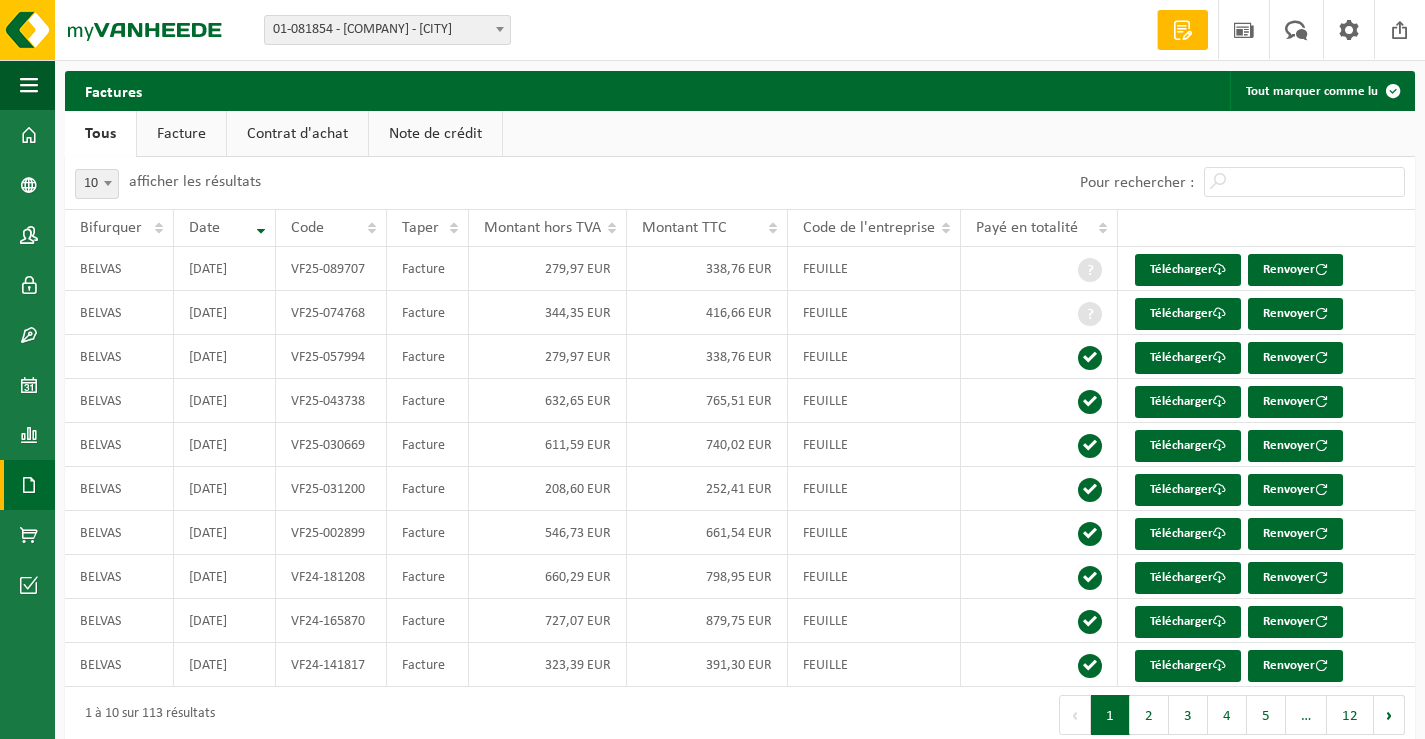 click on "Contrat d'achat" at bounding box center [297, 134] 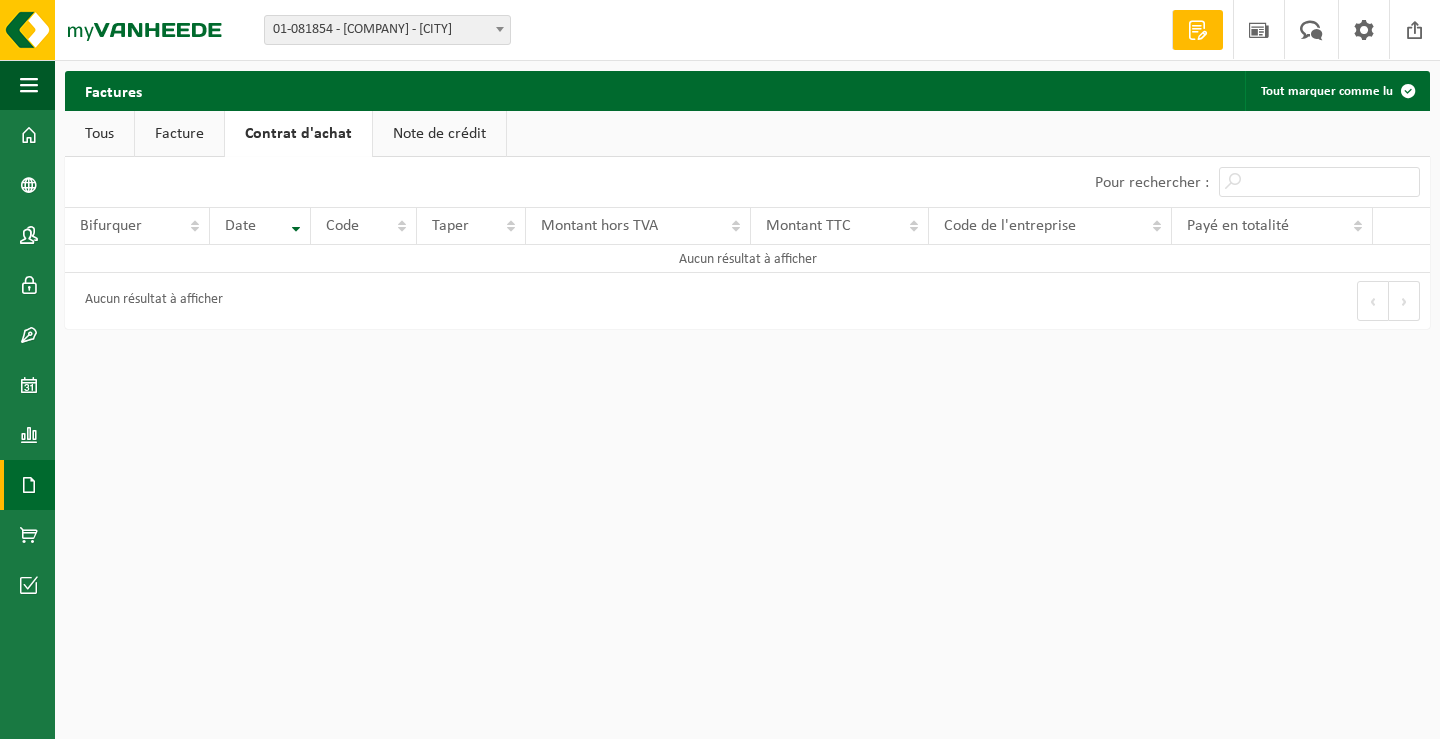 click on "Note de crédit" at bounding box center (439, 134) 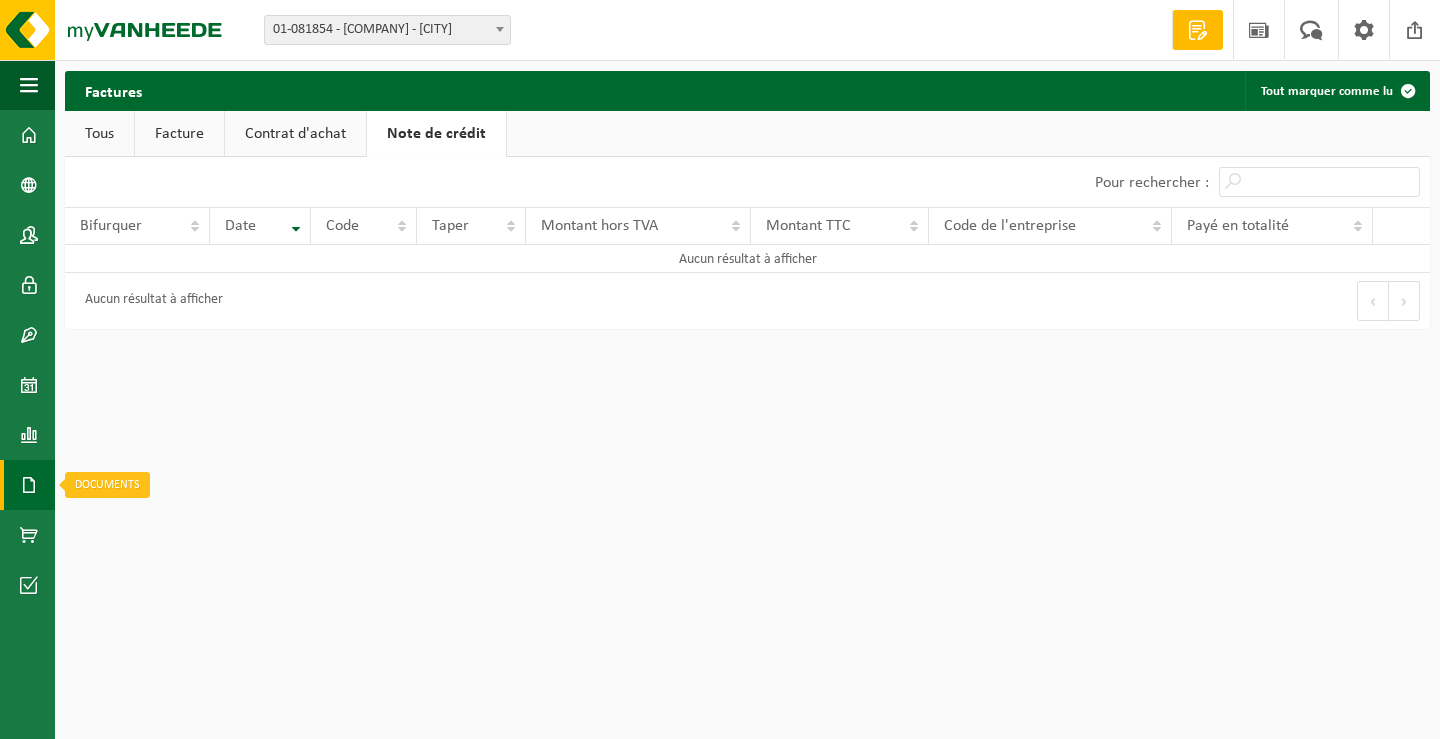 click at bounding box center [29, 485] 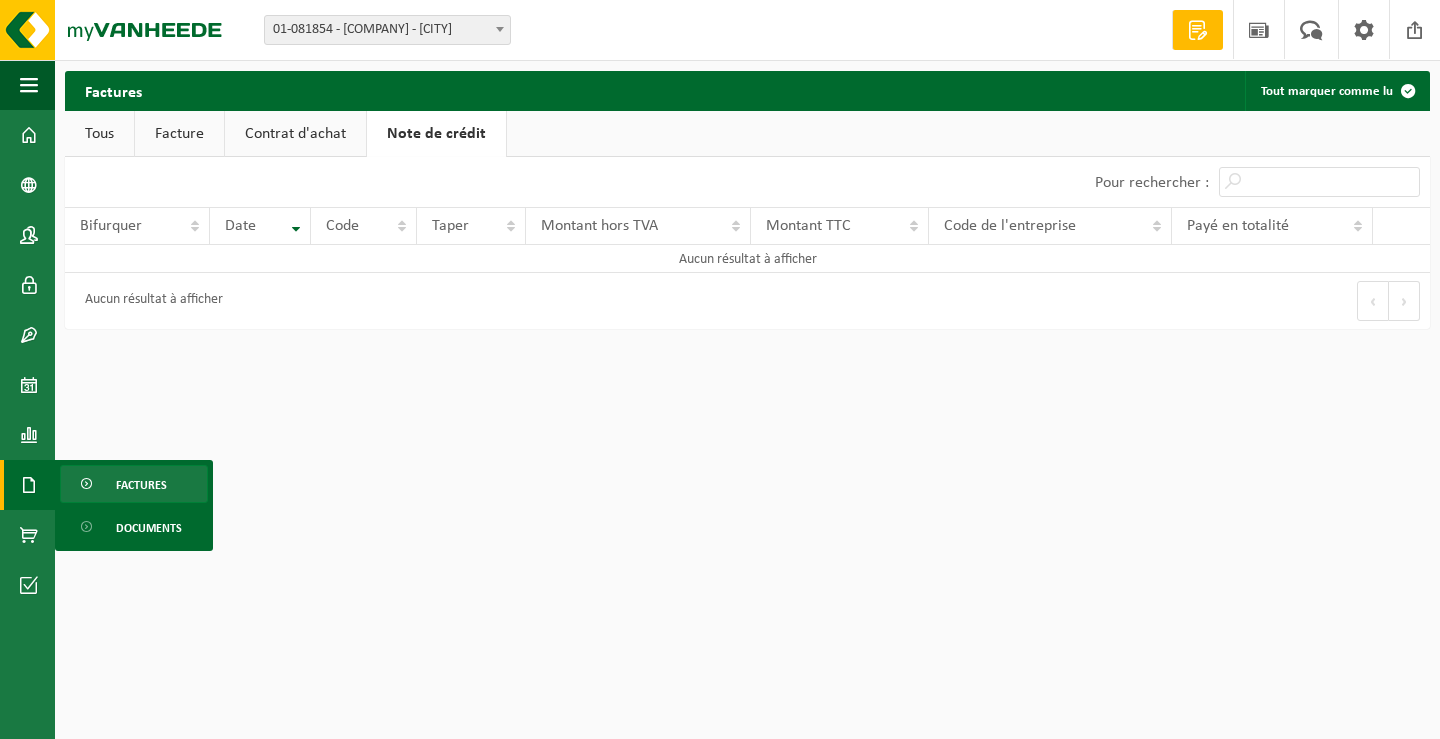 click on "Documents" at bounding box center (149, 528) 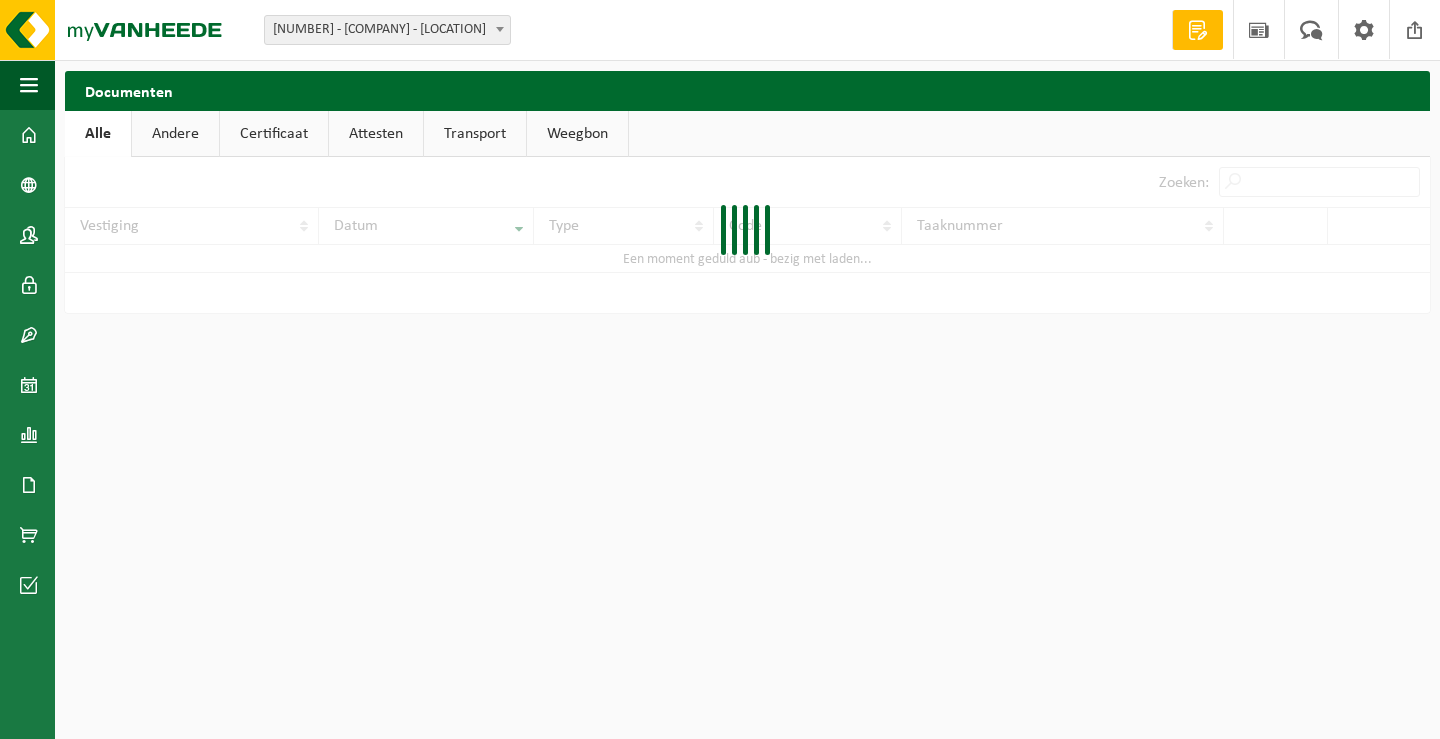 scroll, scrollTop: 0, scrollLeft: 0, axis: both 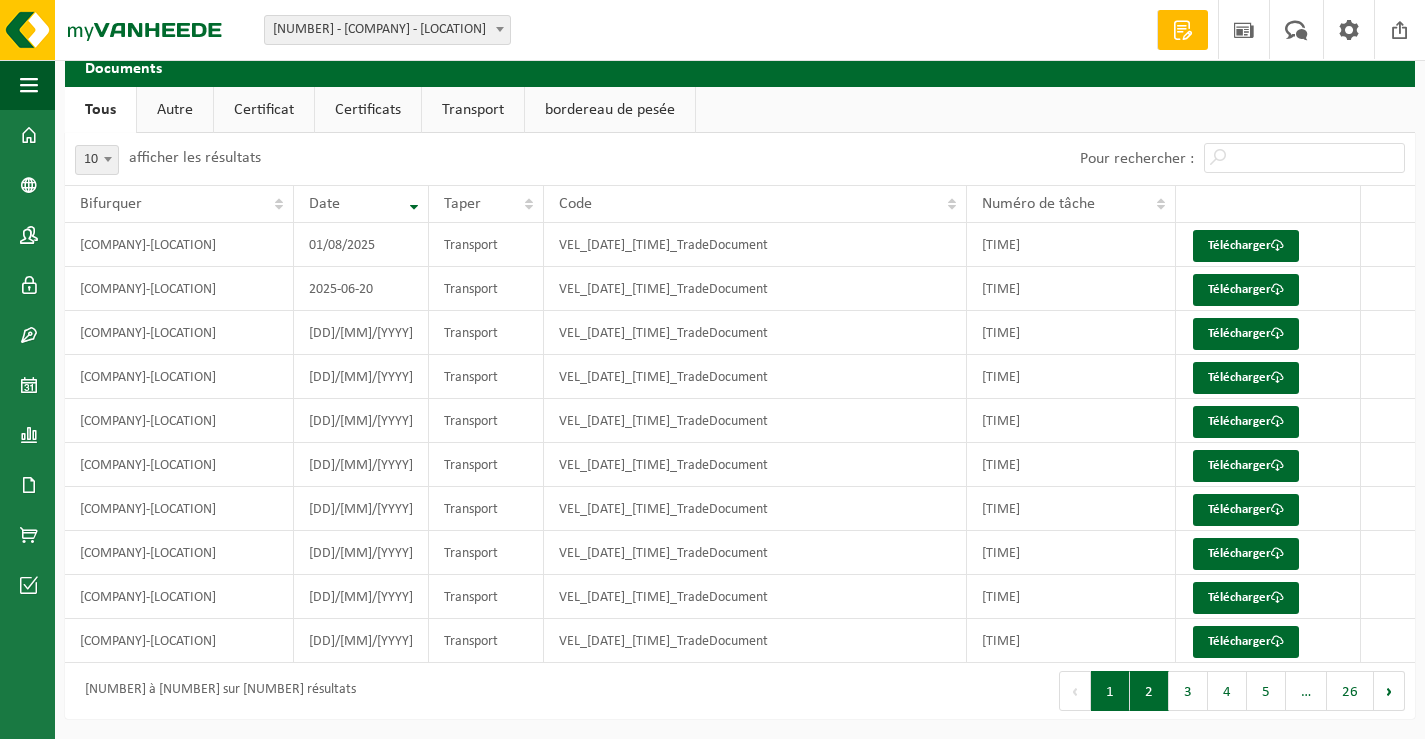 click on "2" at bounding box center [1149, 691] 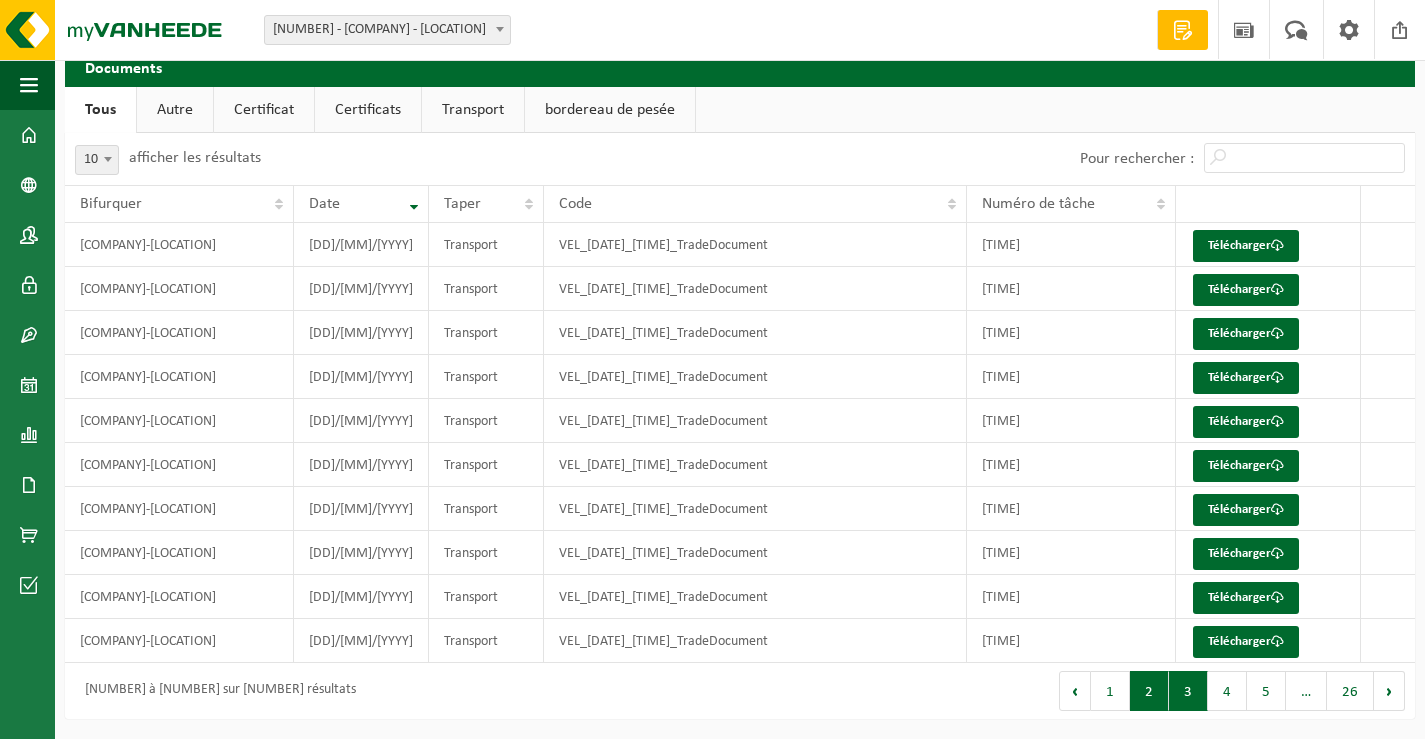click on "3" at bounding box center [1188, 691] 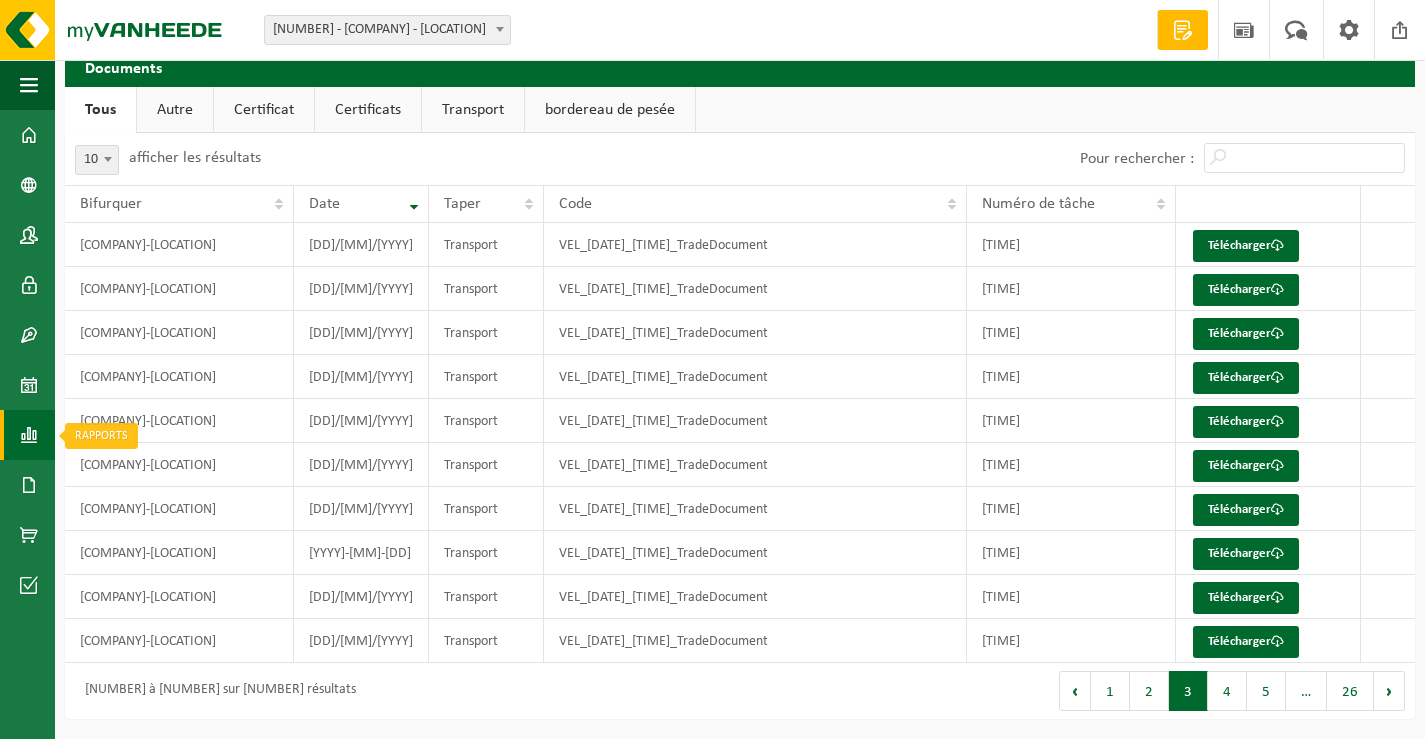 click at bounding box center [29, 435] 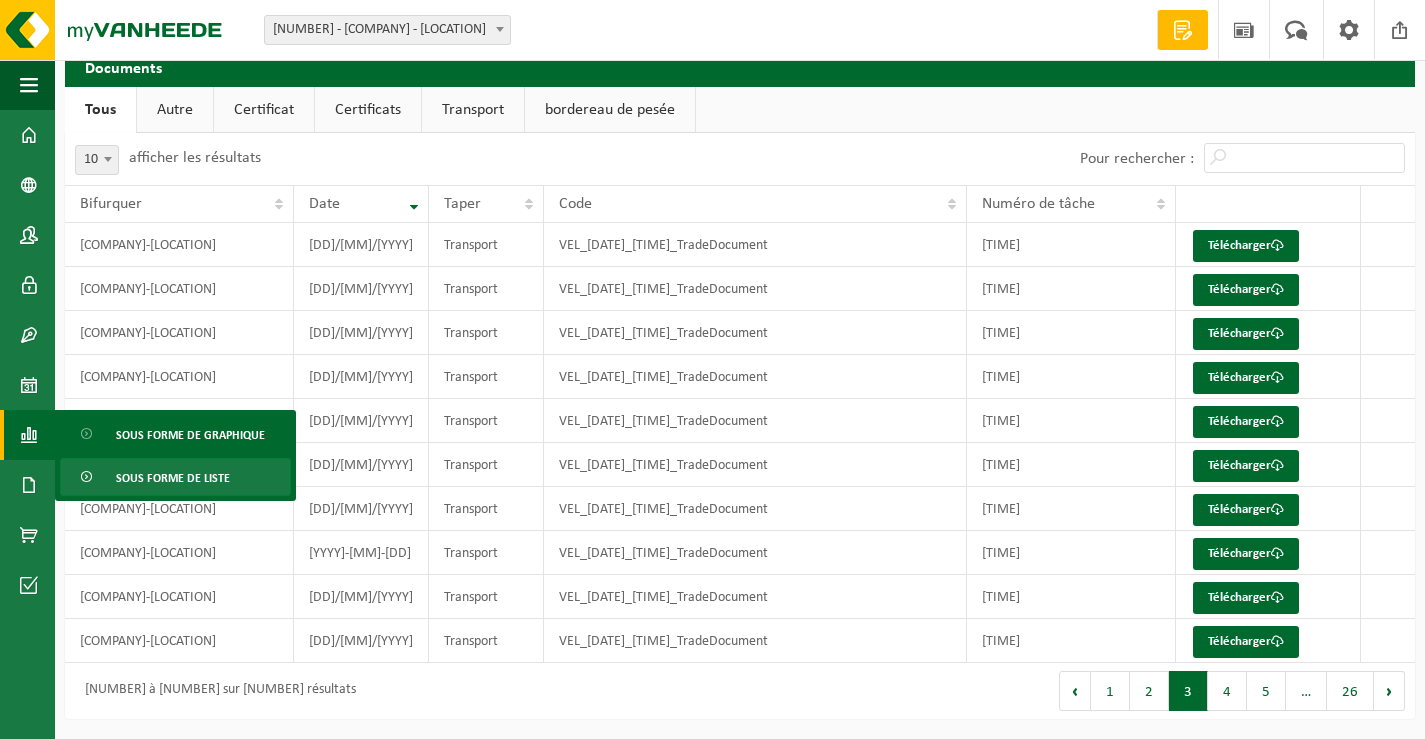 click on "Sous forme de liste" at bounding box center [173, 479] 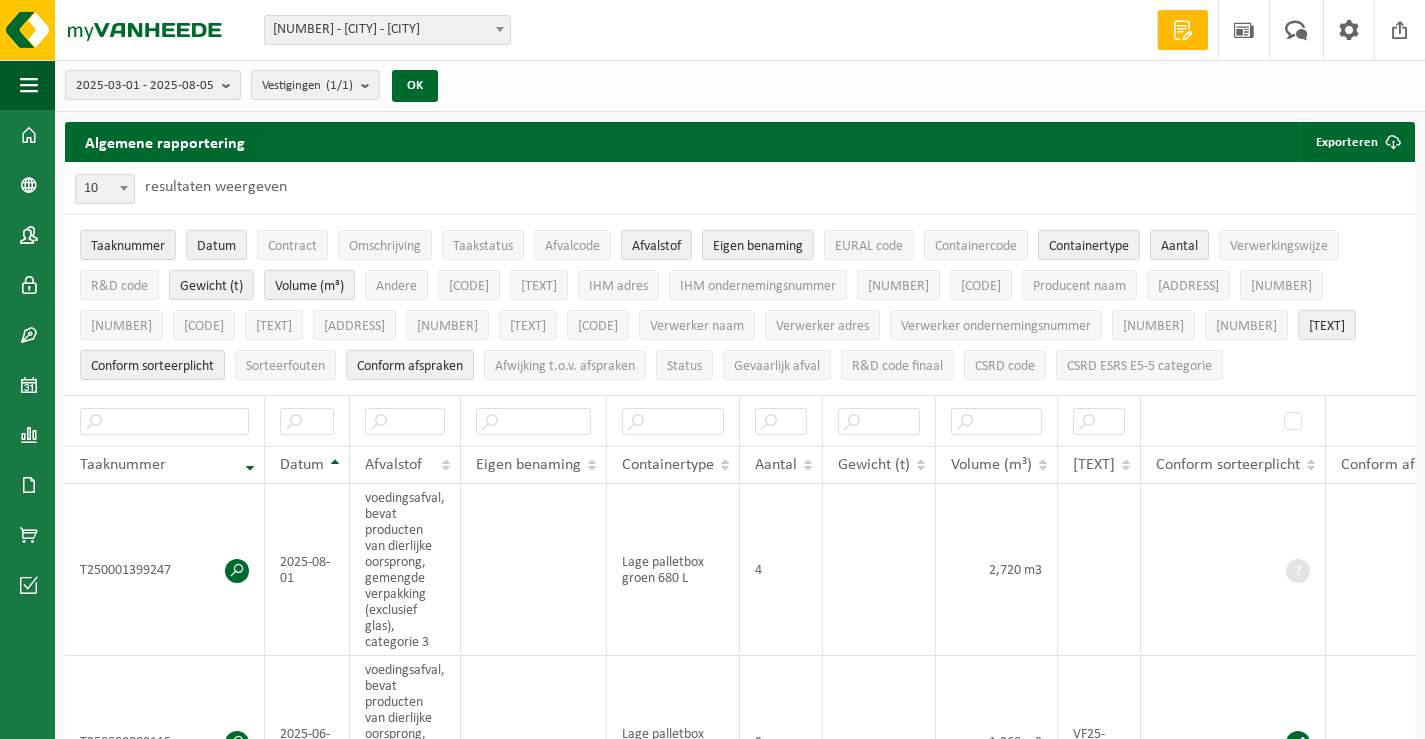 scroll, scrollTop: 0, scrollLeft: 0, axis: both 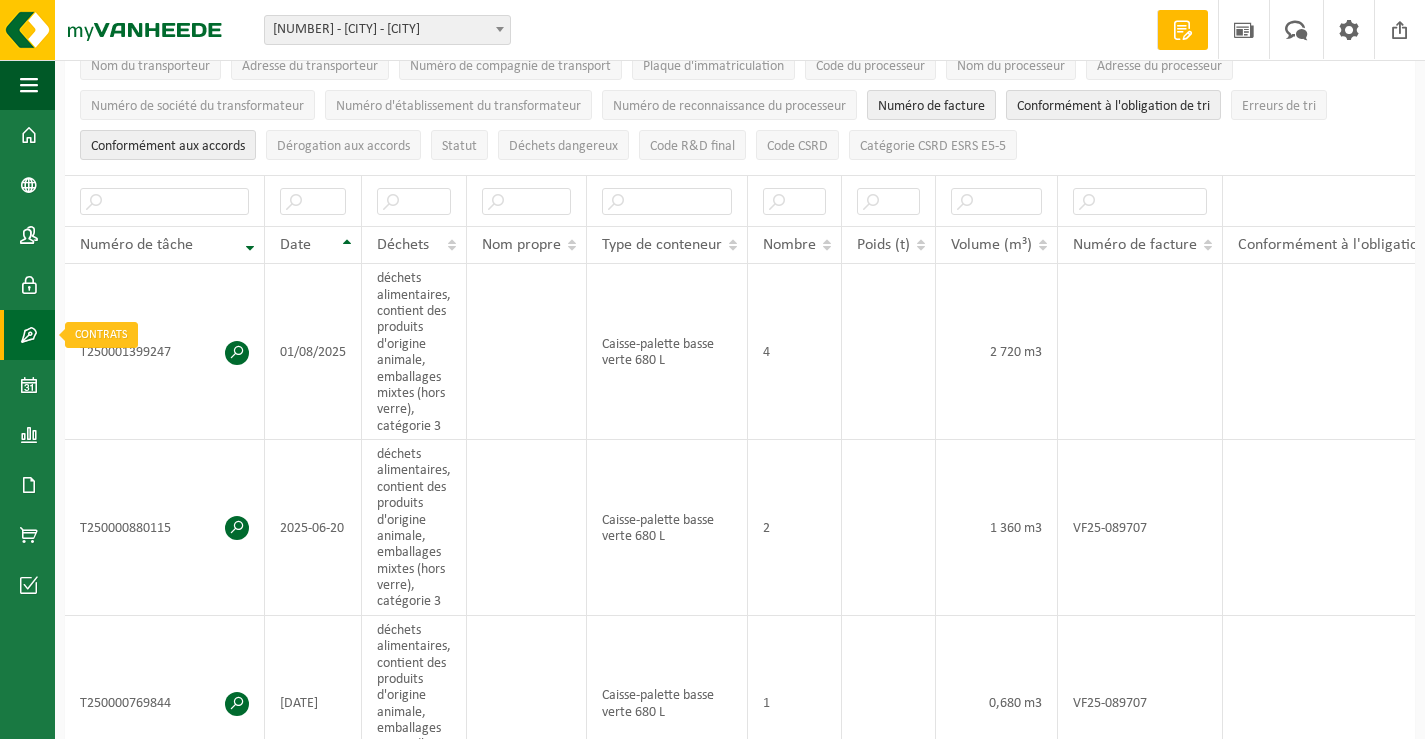 click at bounding box center [29, 335] 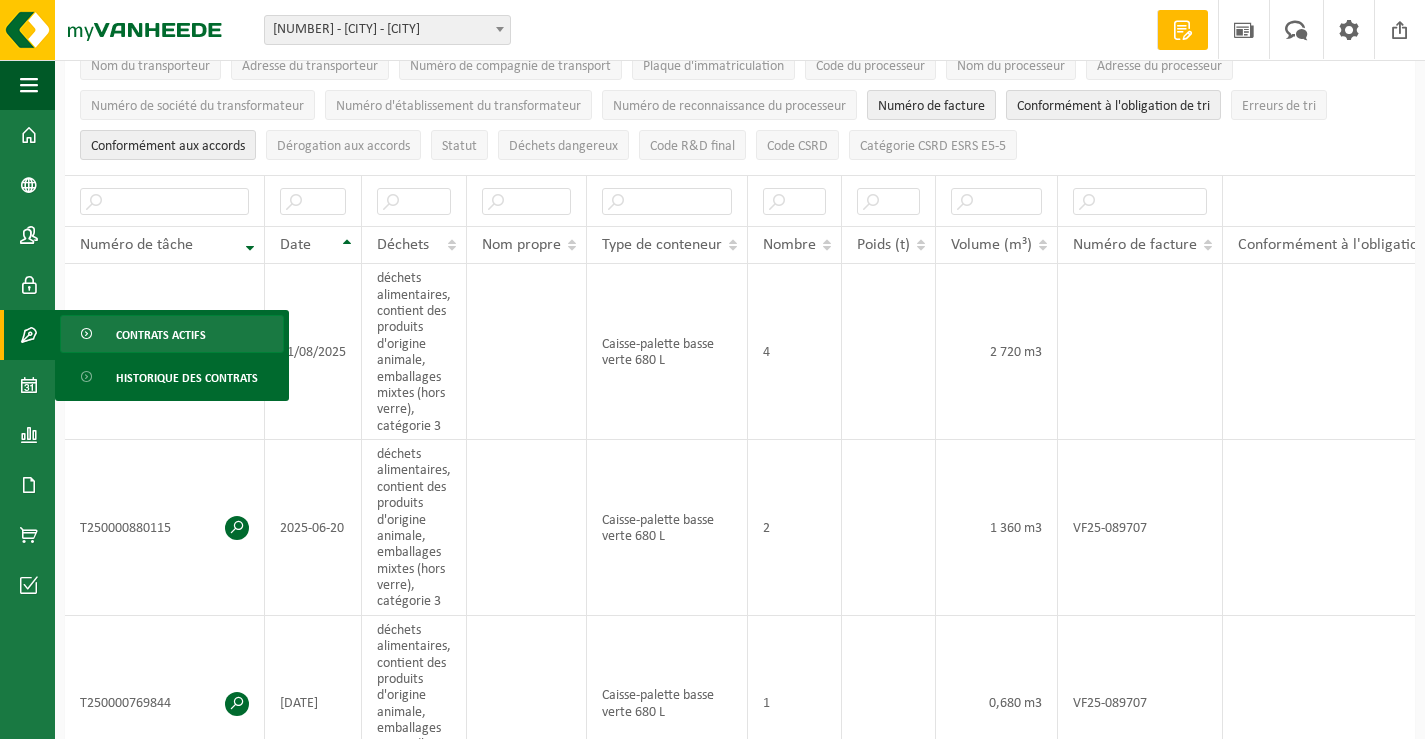 click on "Contrats actifs" at bounding box center [161, 336] 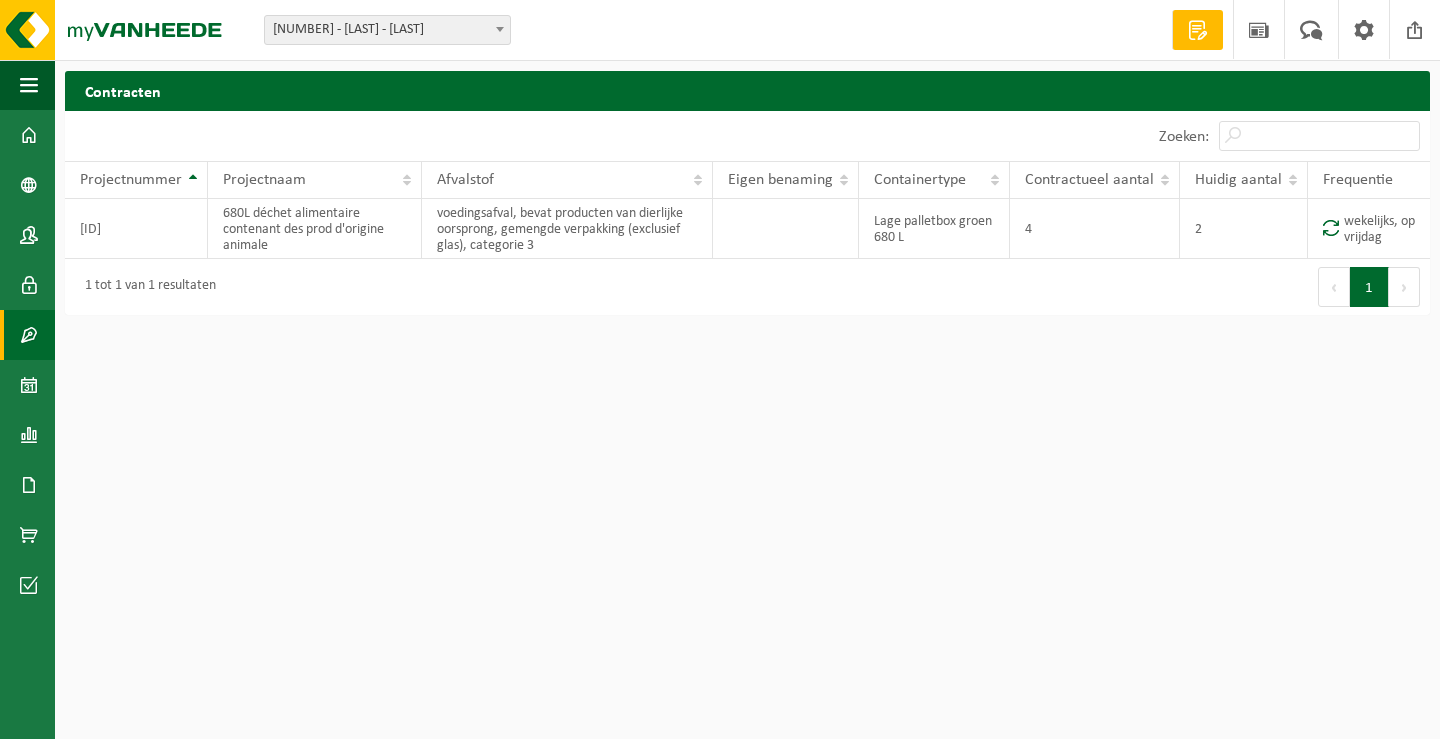 scroll, scrollTop: 0, scrollLeft: 0, axis: both 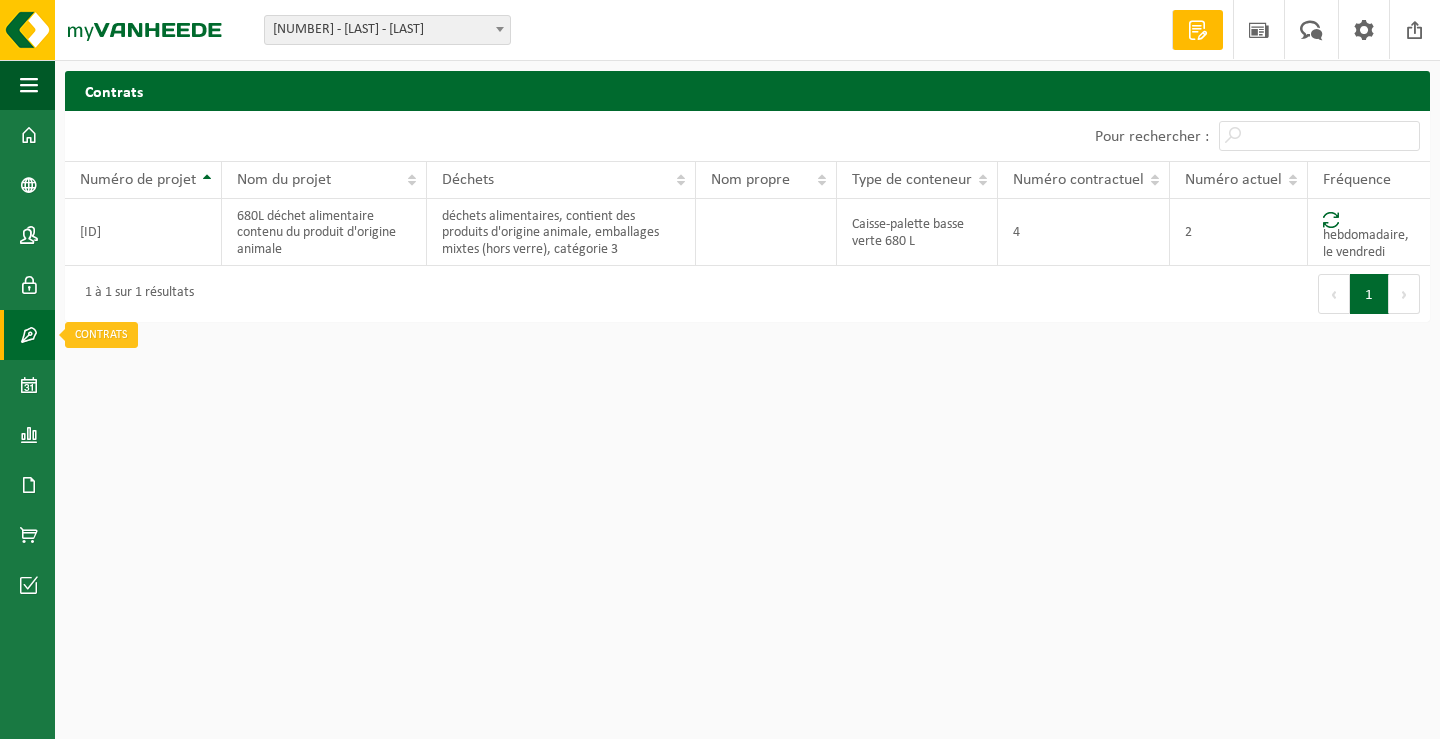 click at bounding box center (29, 335) 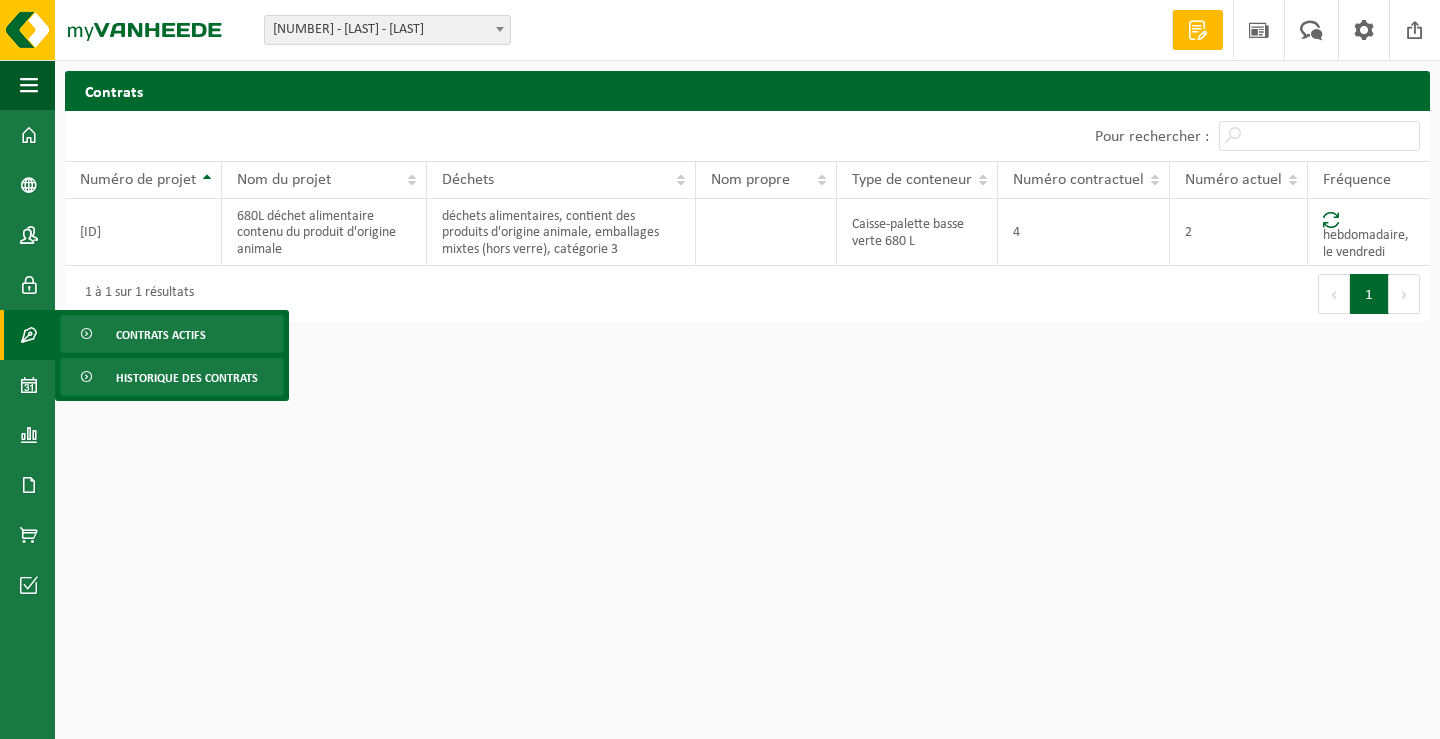 click on "Historique des contrats" at bounding box center [187, 379] 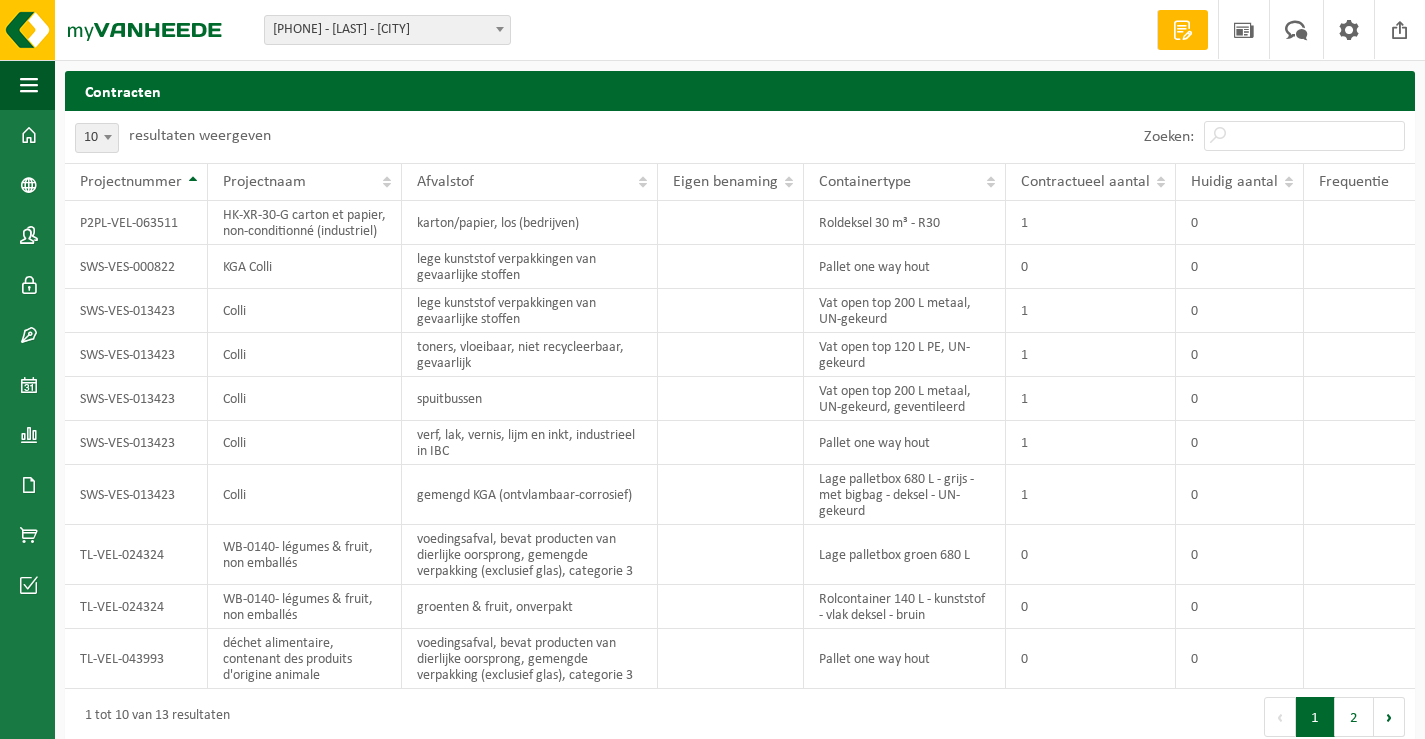 scroll, scrollTop: 0, scrollLeft: 0, axis: both 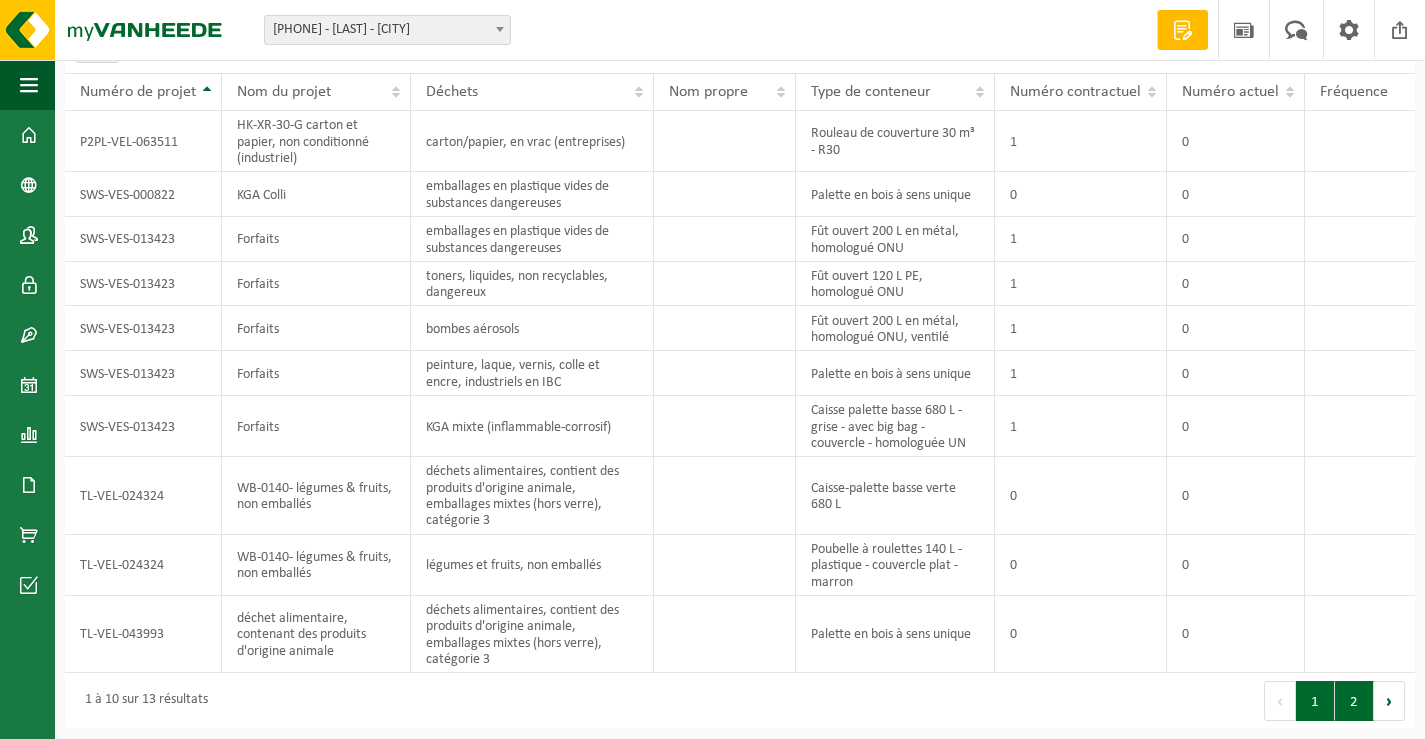 click on "2" at bounding box center (1354, 701) 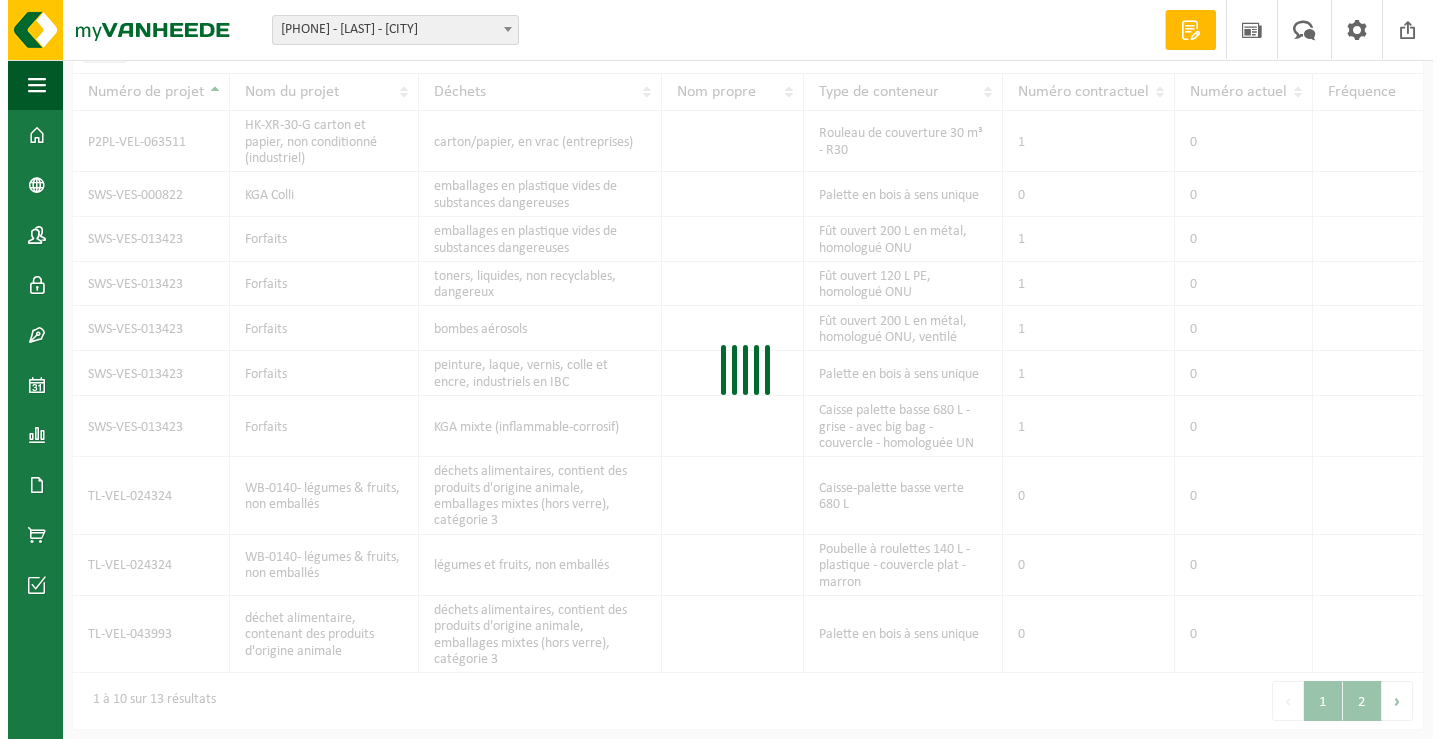 scroll, scrollTop: 0, scrollLeft: 0, axis: both 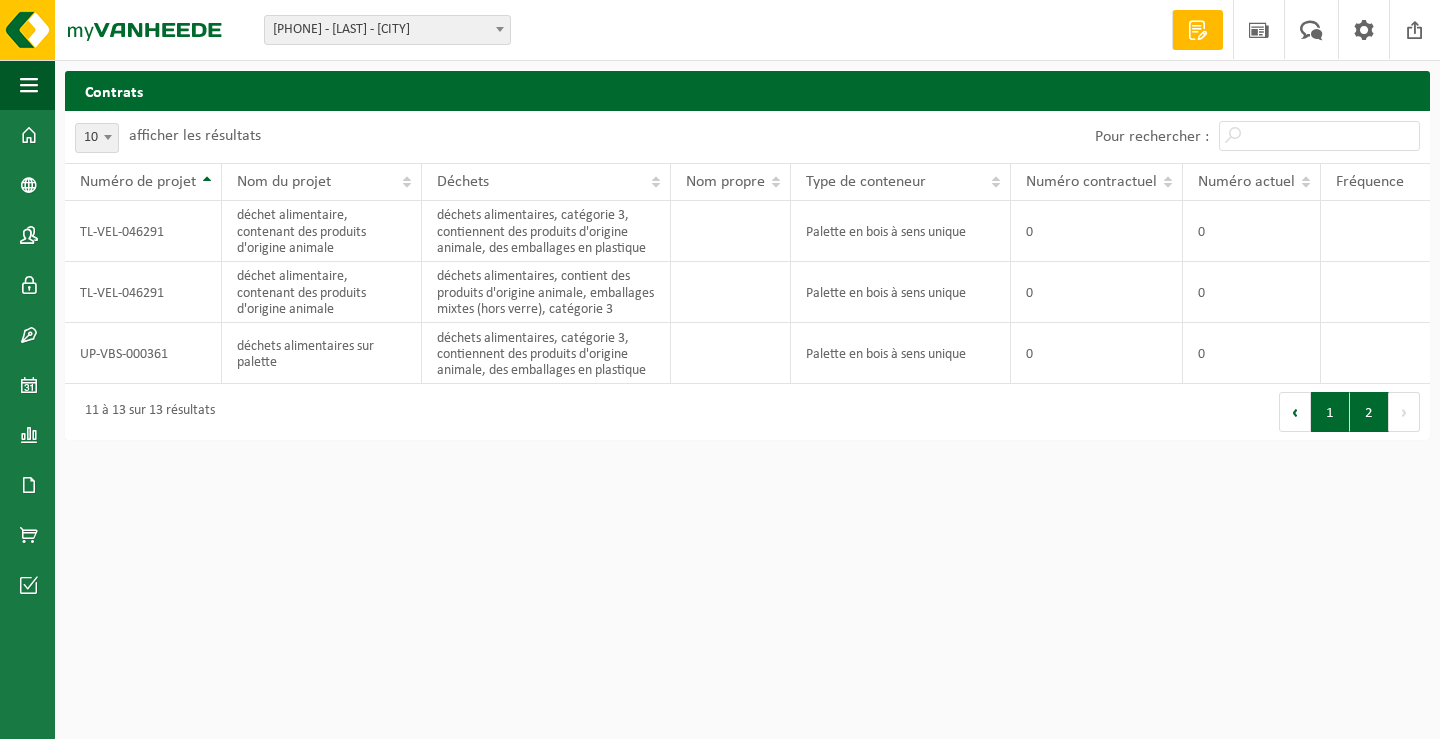 click on "1" at bounding box center (1330, 412) 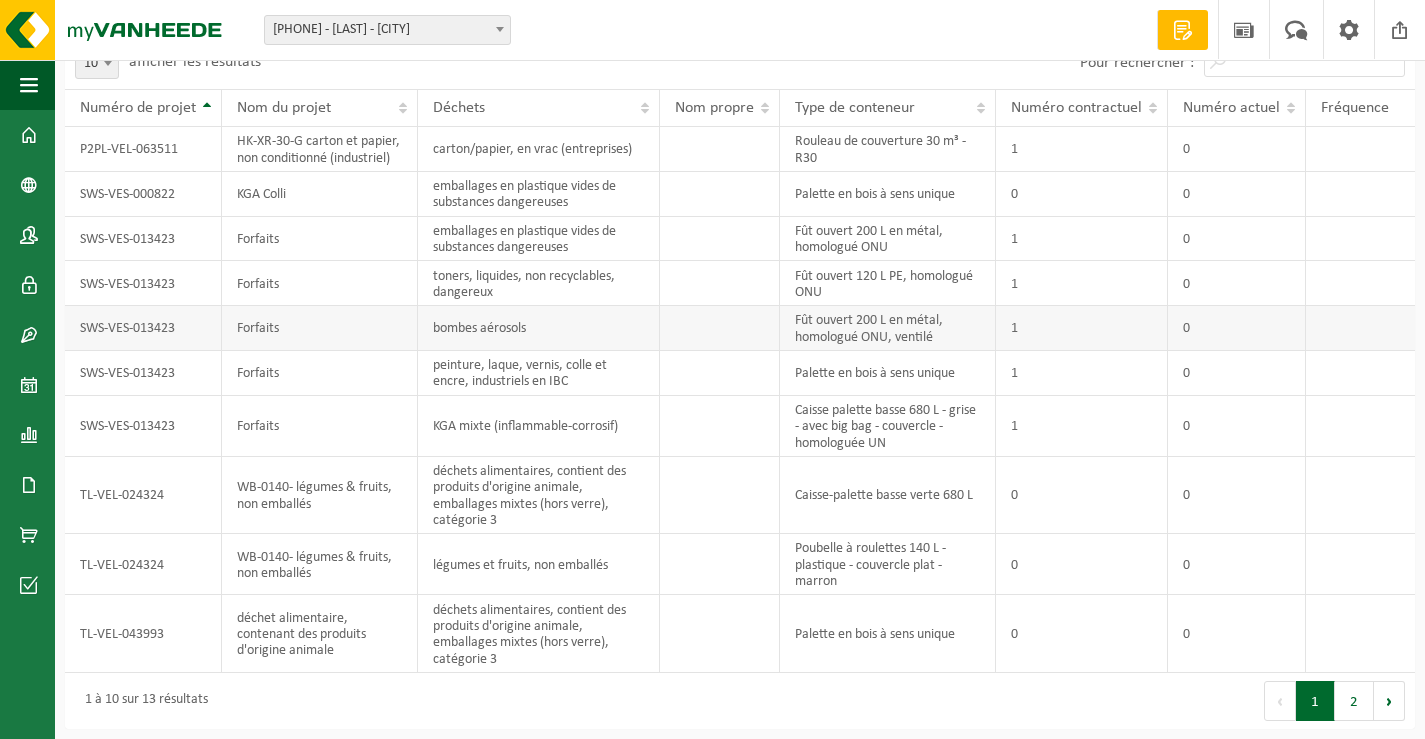 scroll, scrollTop: 0, scrollLeft: 0, axis: both 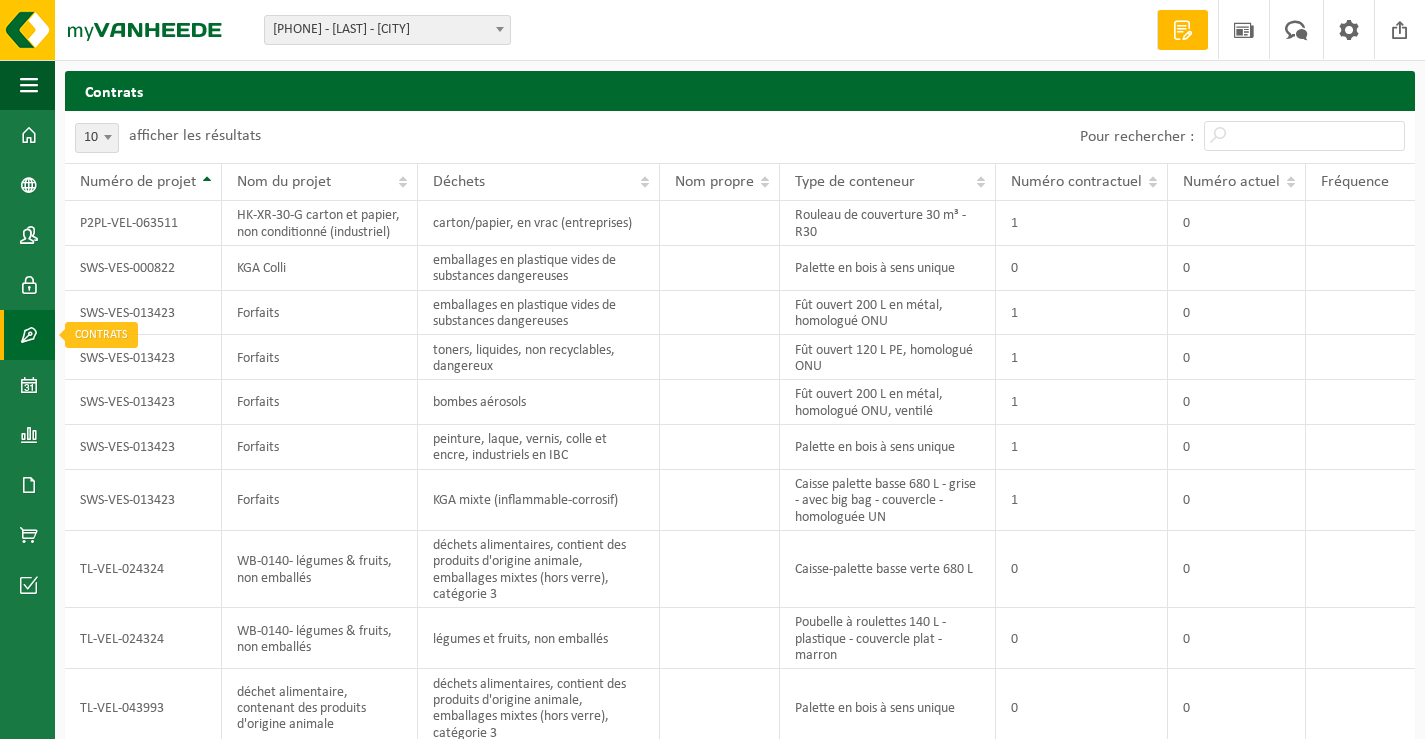 click at bounding box center (29, 335) 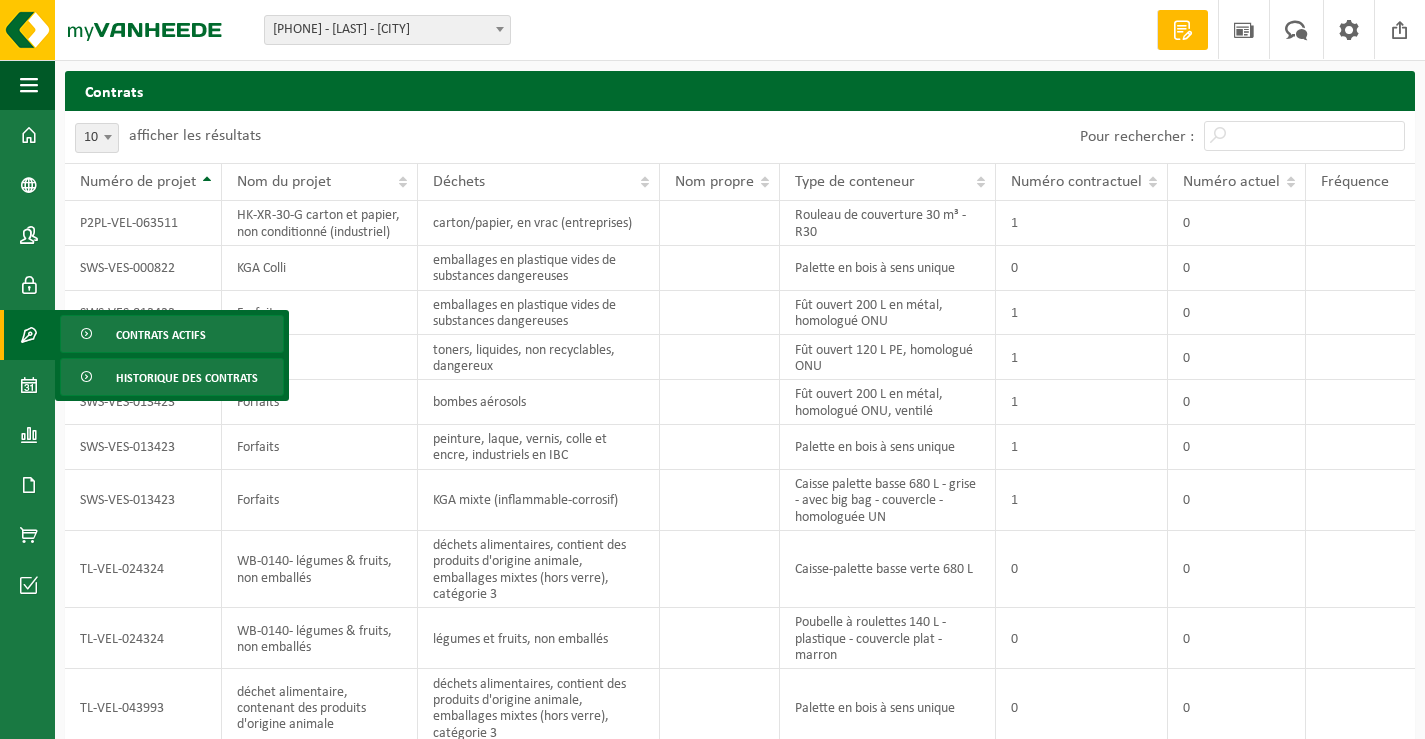 click on "Contrats actifs" at bounding box center [161, 336] 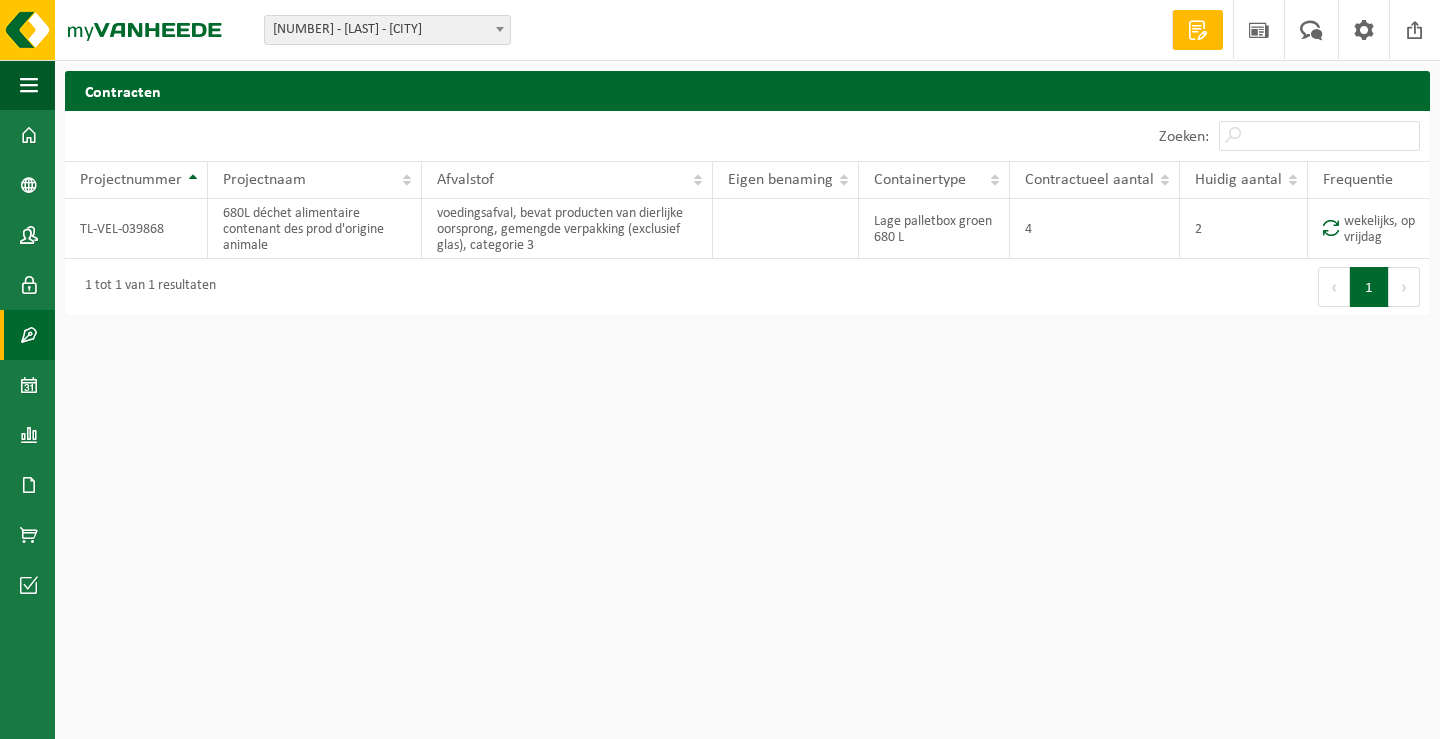 scroll, scrollTop: 0, scrollLeft: 0, axis: both 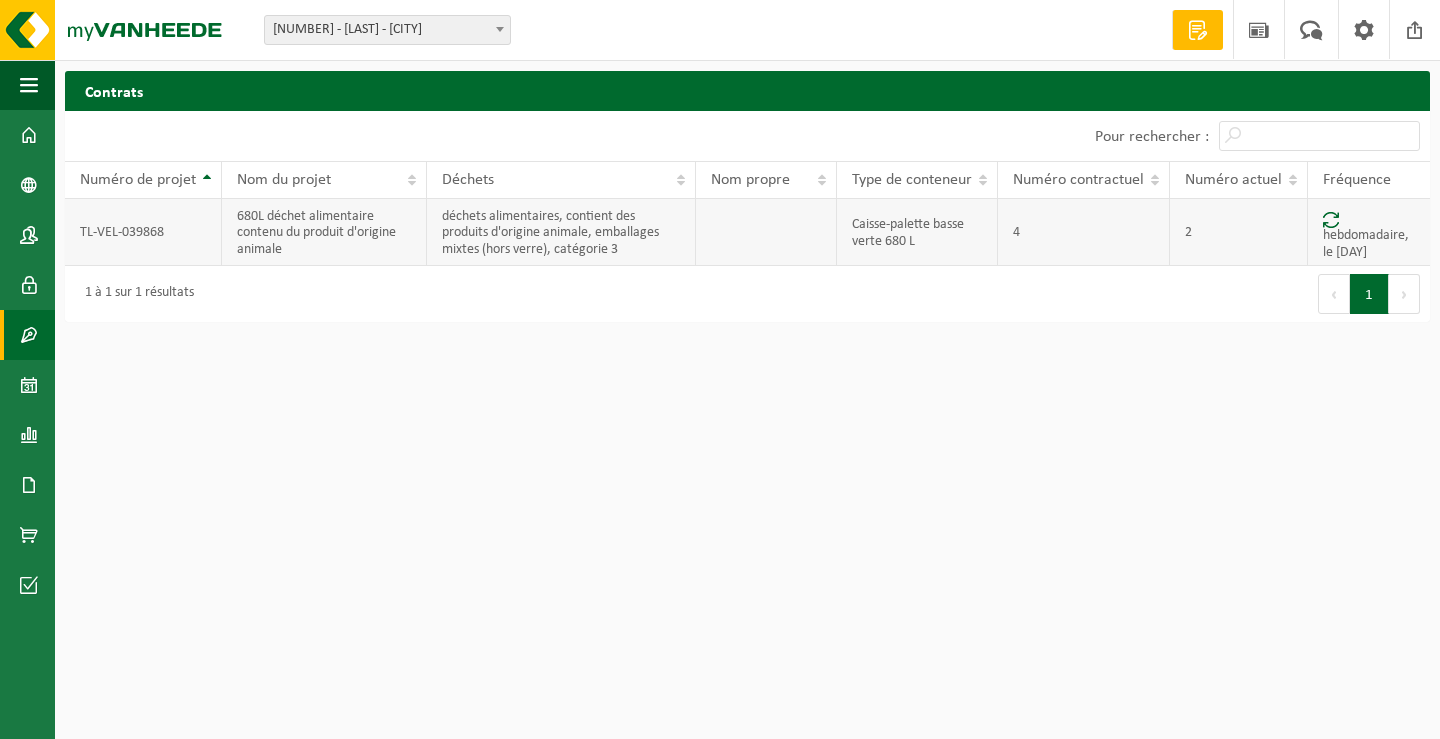 click on "déchets alimentaires, contient des produits d'origine animale, emballages mixtes (hors verre), catégorie 3" at bounding box center [550, 233] 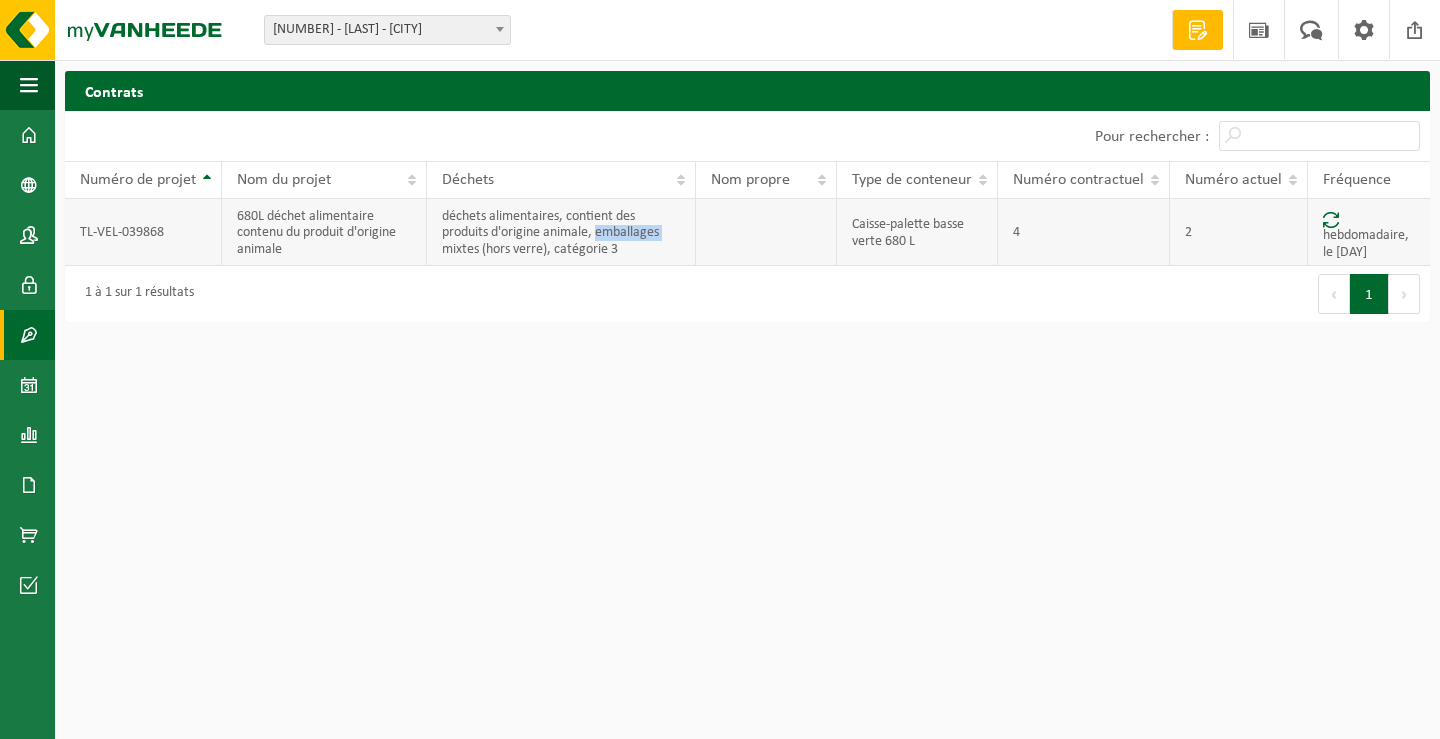 click on "déchets alimentaires, contient des produits d'origine animale, emballages mixtes (hors verre), catégorie 3" at bounding box center (550, 233) 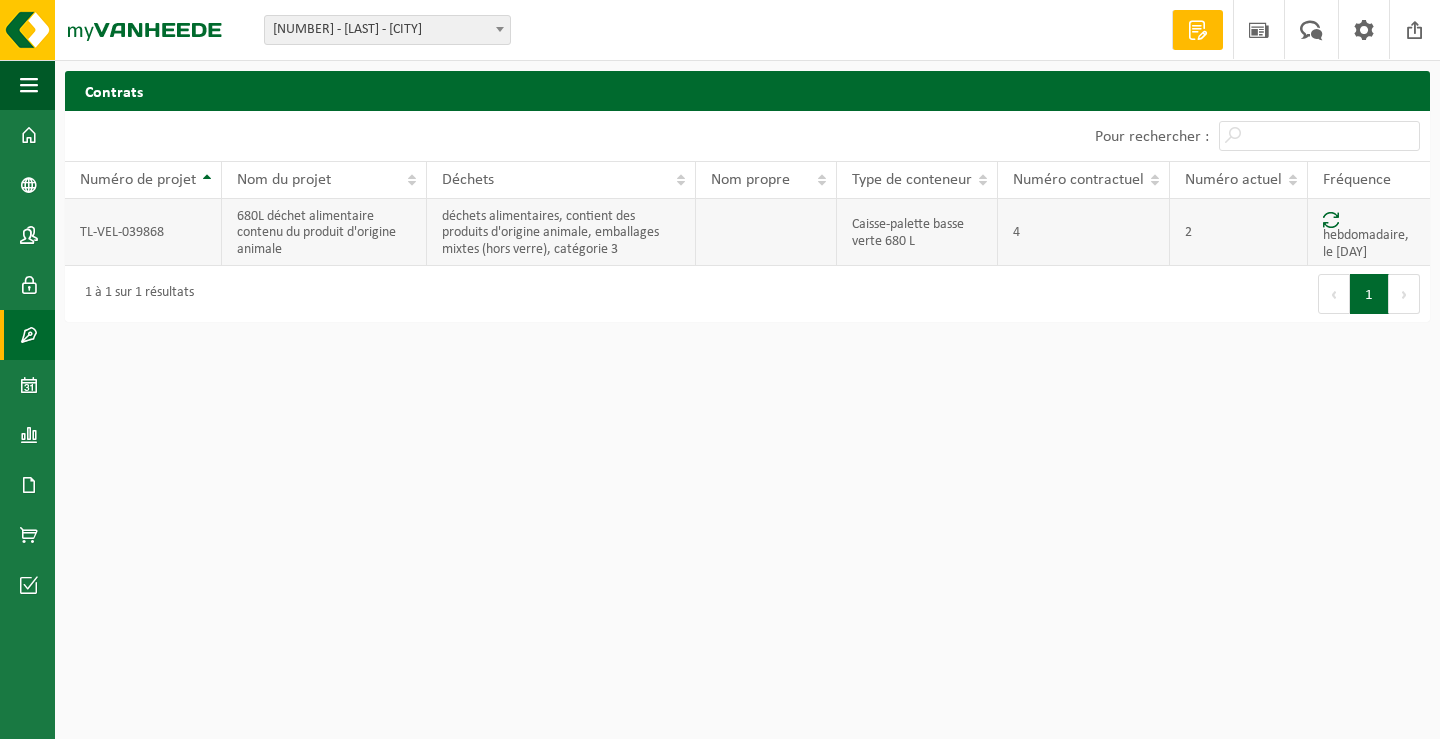 click on "680L déchet alimentaire contenu du produit d'origine animale" at bounding box center [324, 232] 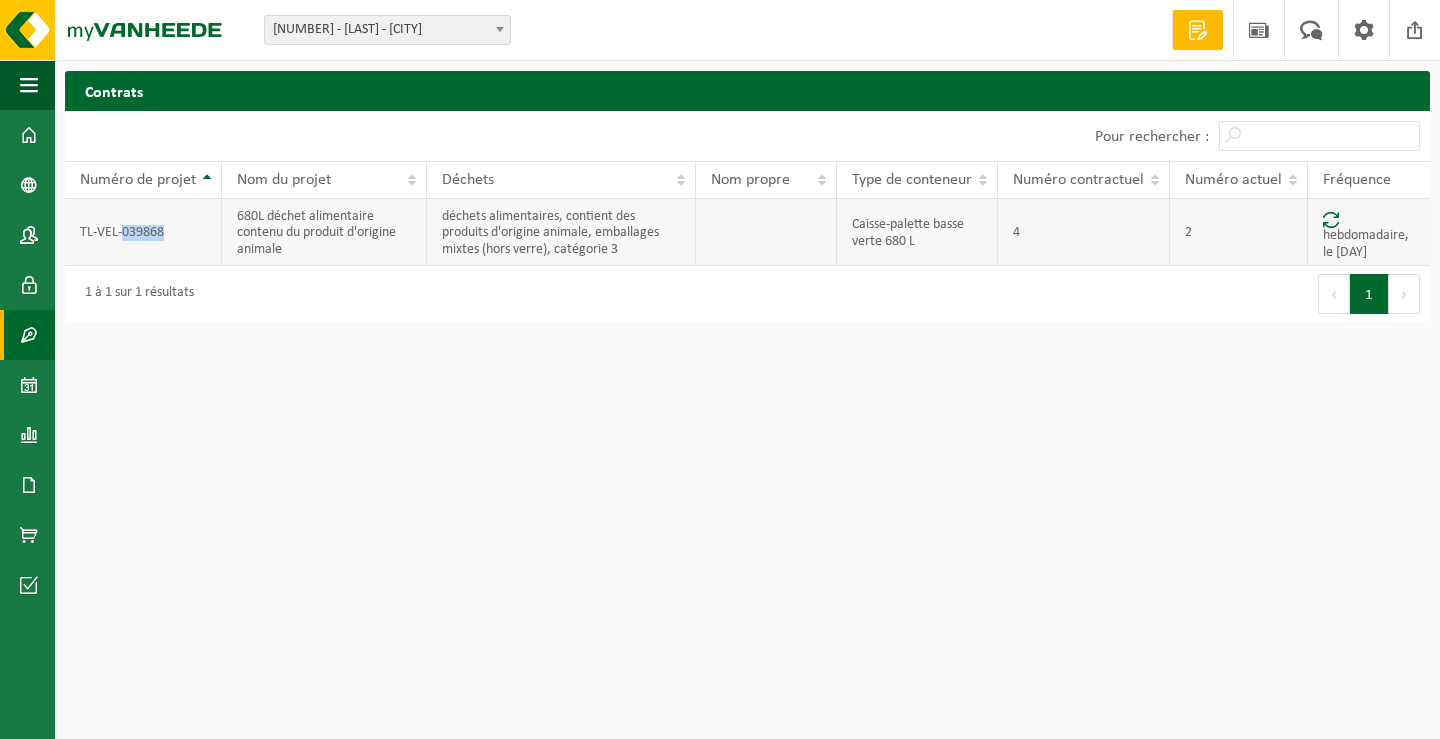 drag, startPoint x: 138, startPoint y: 235, endPoint x: 151, endPoint y: 231, distance: 13.601471 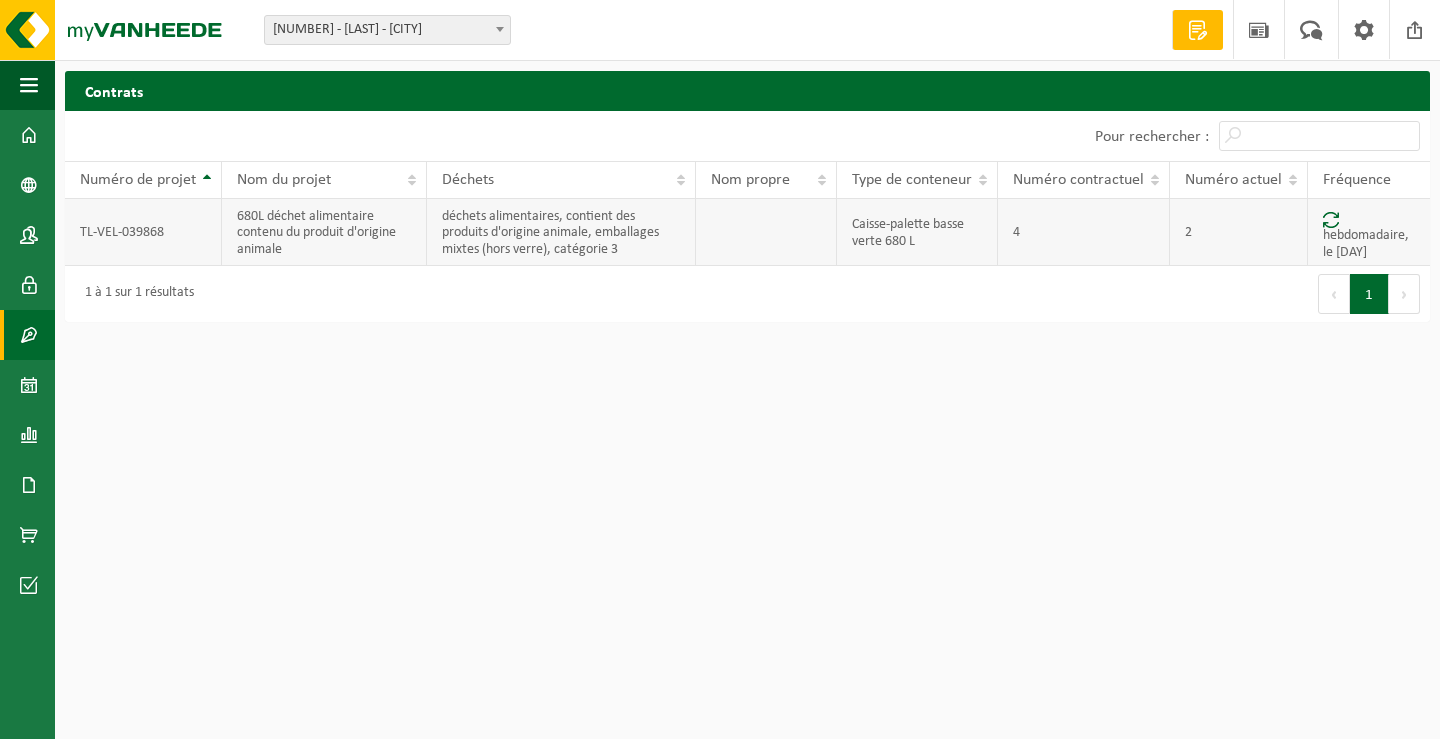 click on "Caisse-palette basse verte 680 L" at bounding box center [908, 232] 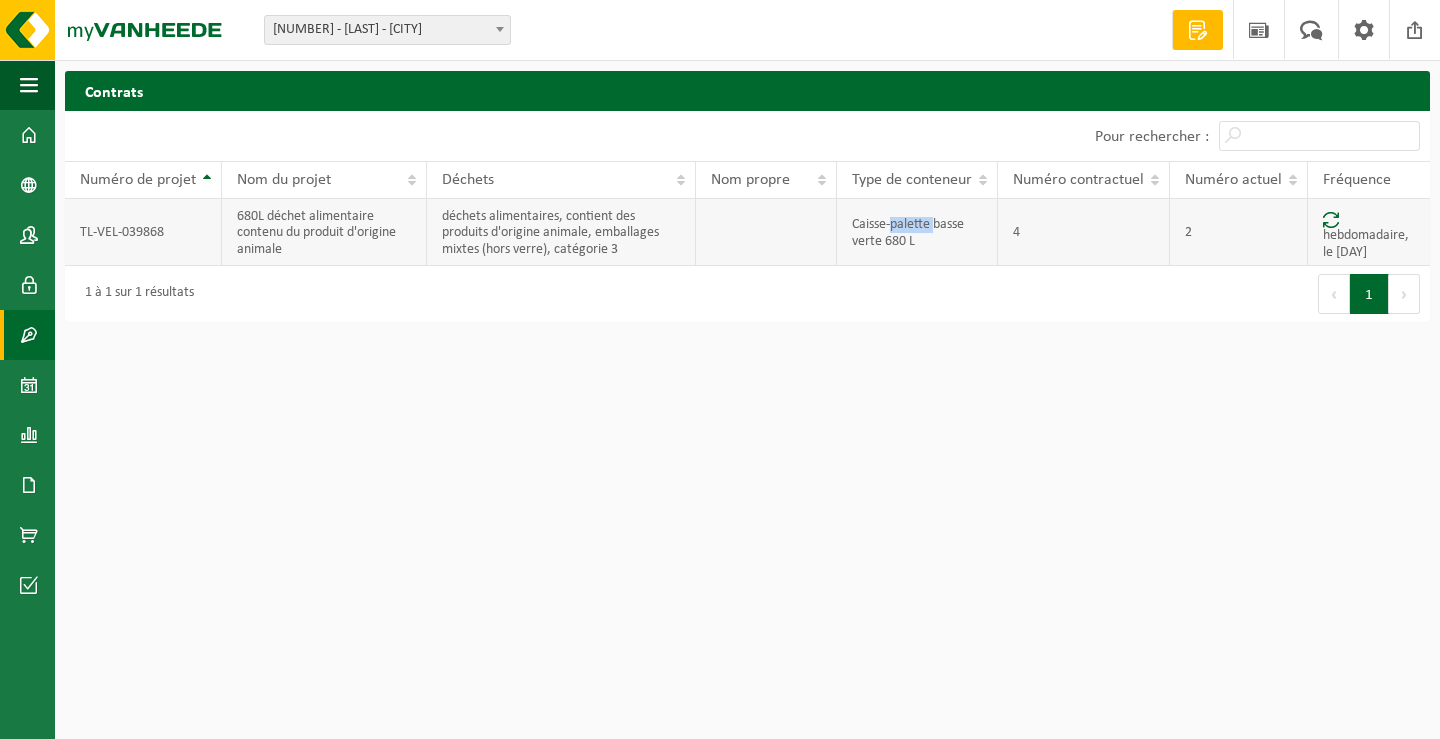 click on "Caisse-palette basse verte 680 L" at bounding box center (908, 232) 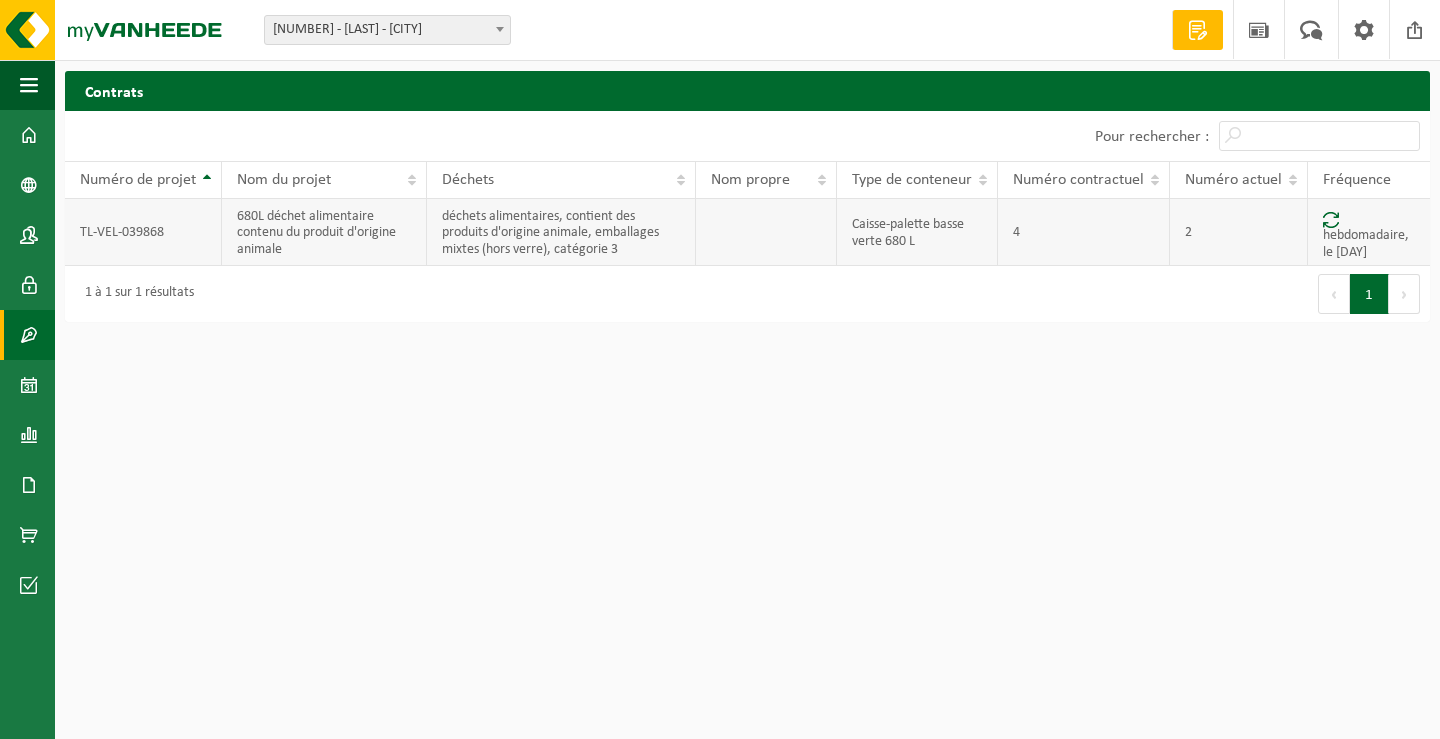 click on "2" at bounding box center [1239, 232] 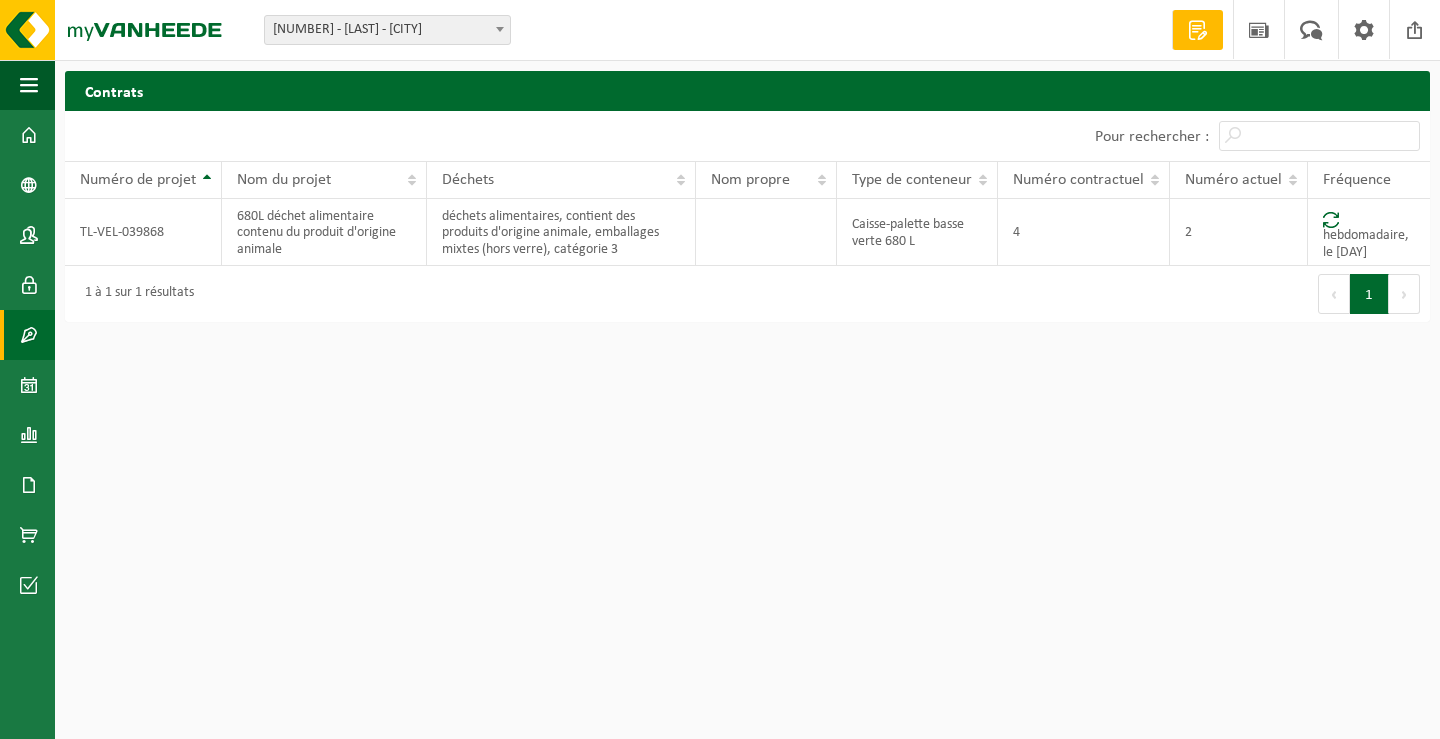 click at bounding box center [500, 29] 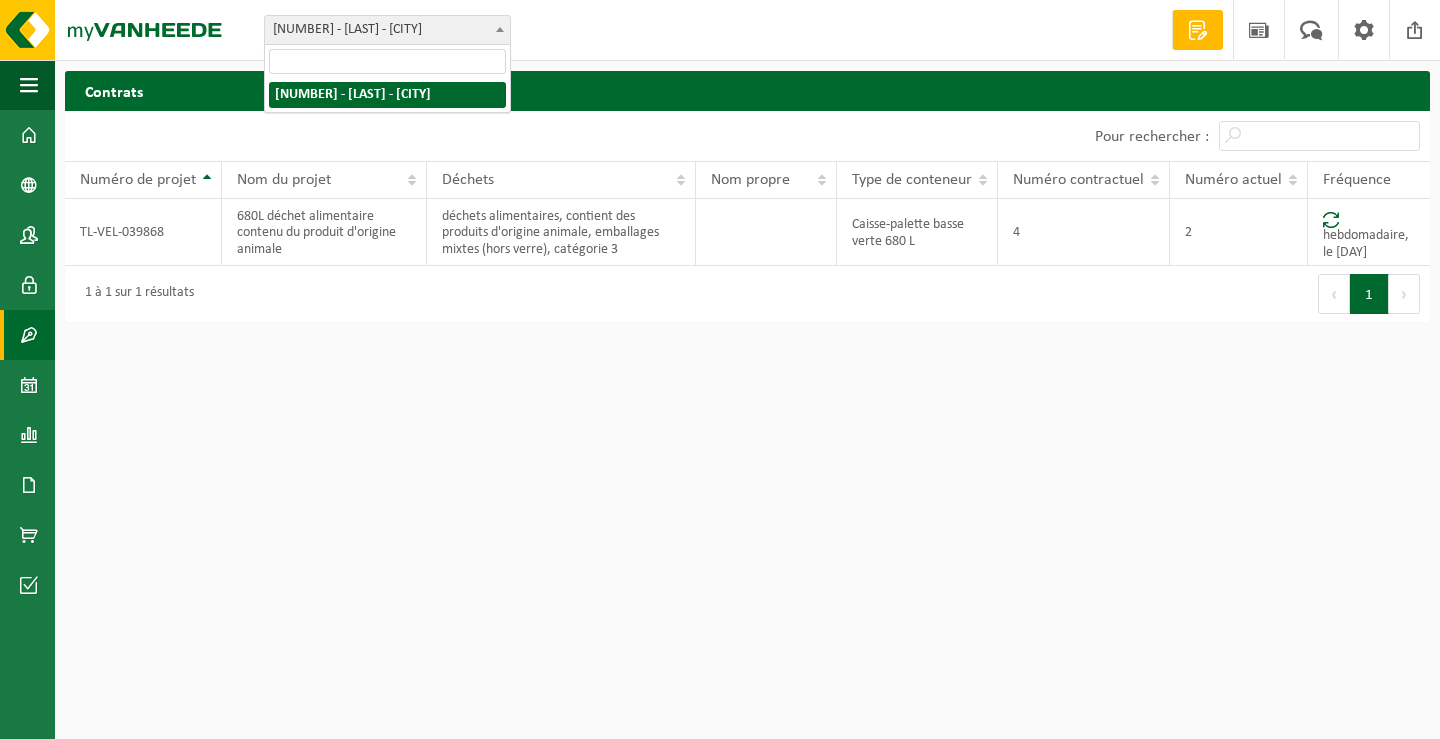 click at bounding box center (500, 29) 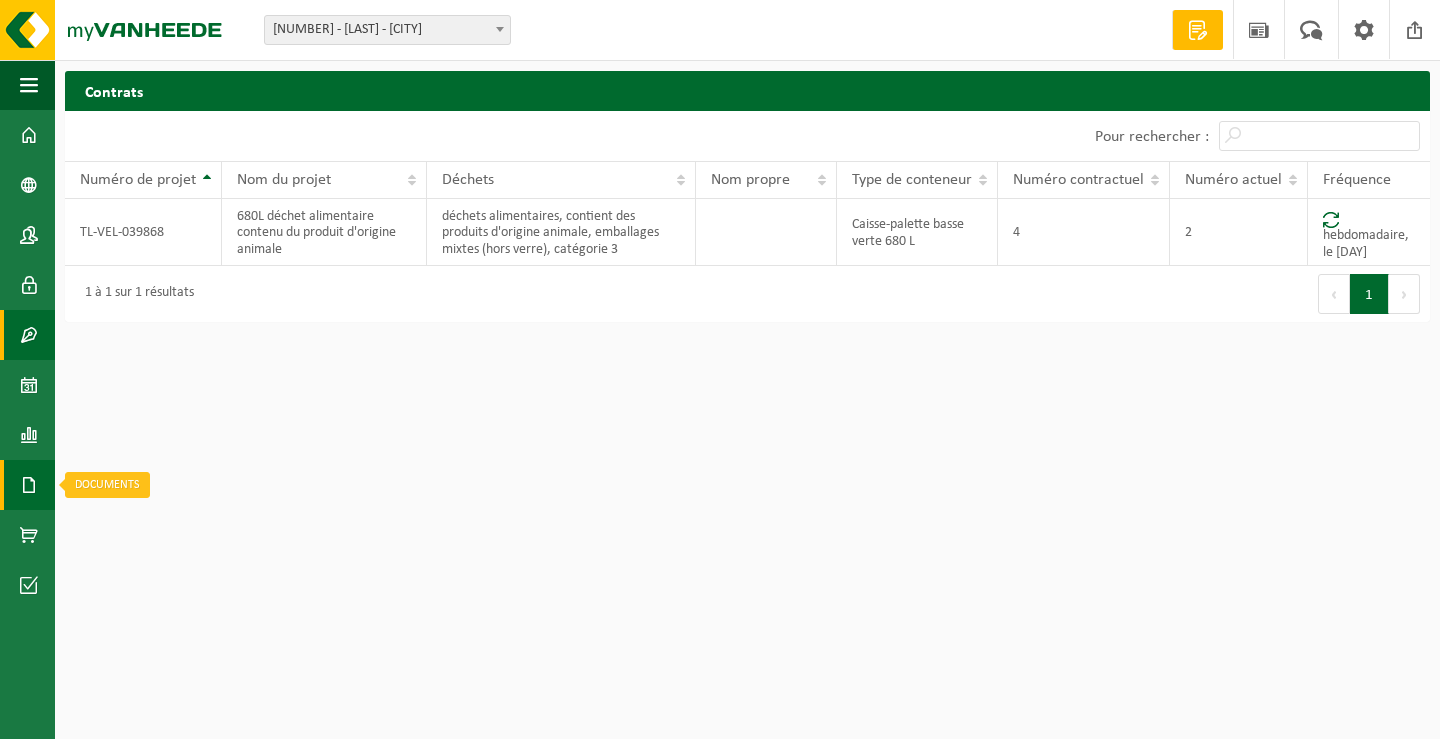 click at bounding box center (29, 485) 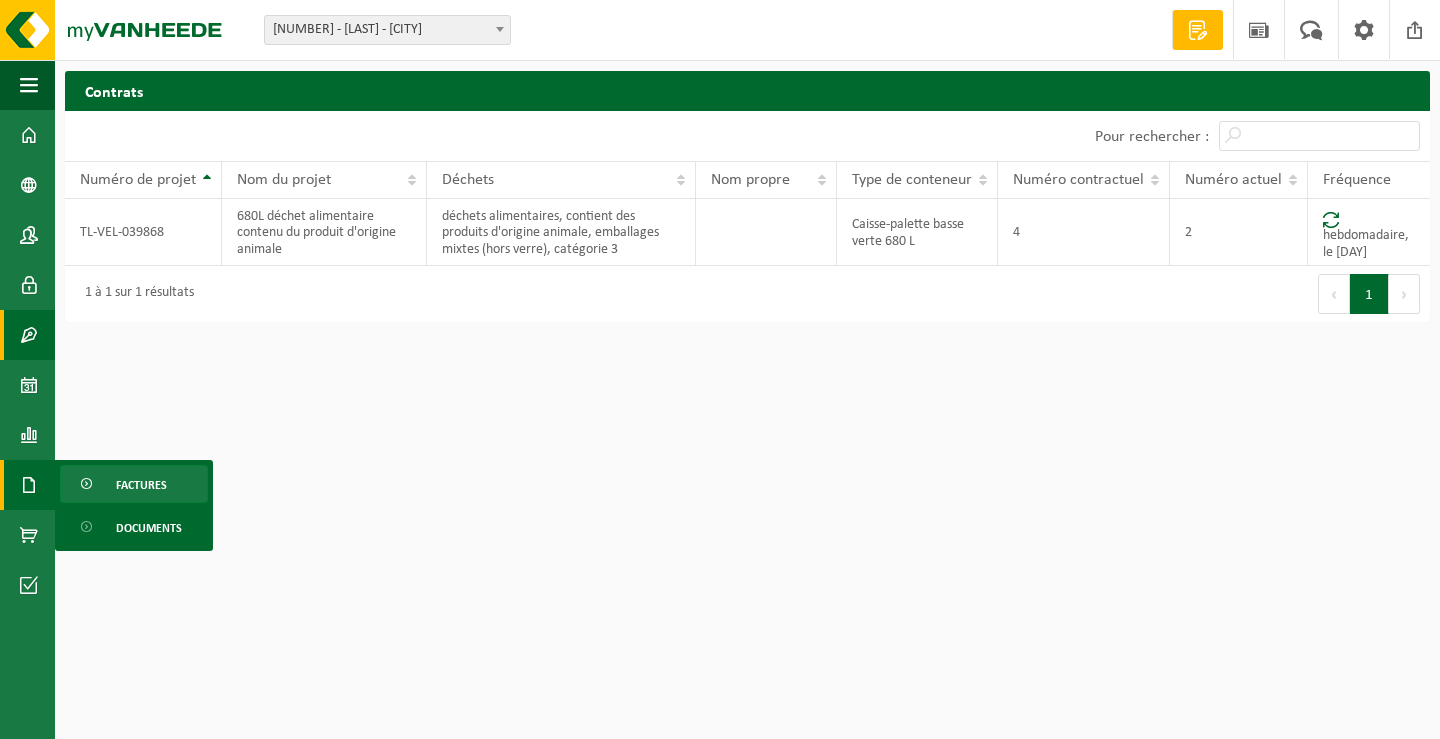 click on "Factures" at bounding box center (141, 486) 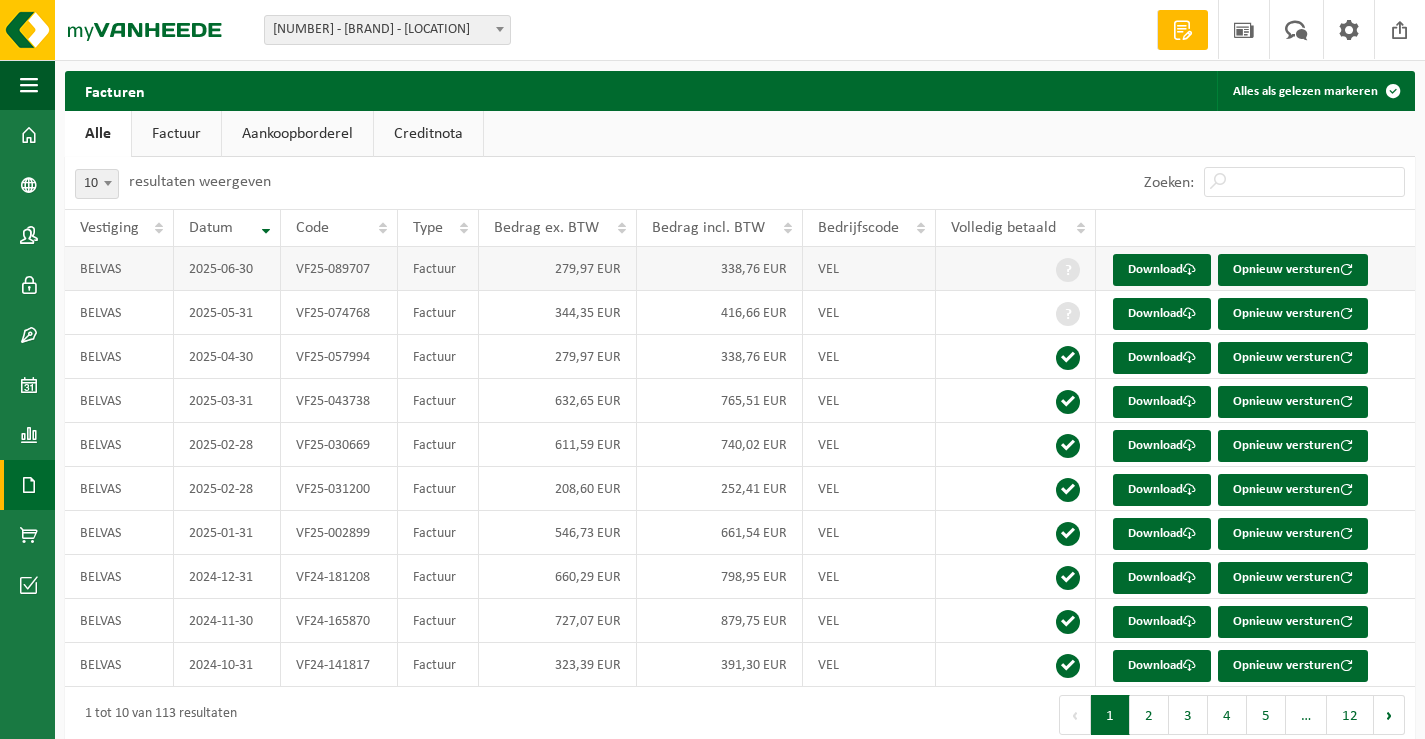 scroll, scrollTop: 0, scrollLeft: 0, axis: both 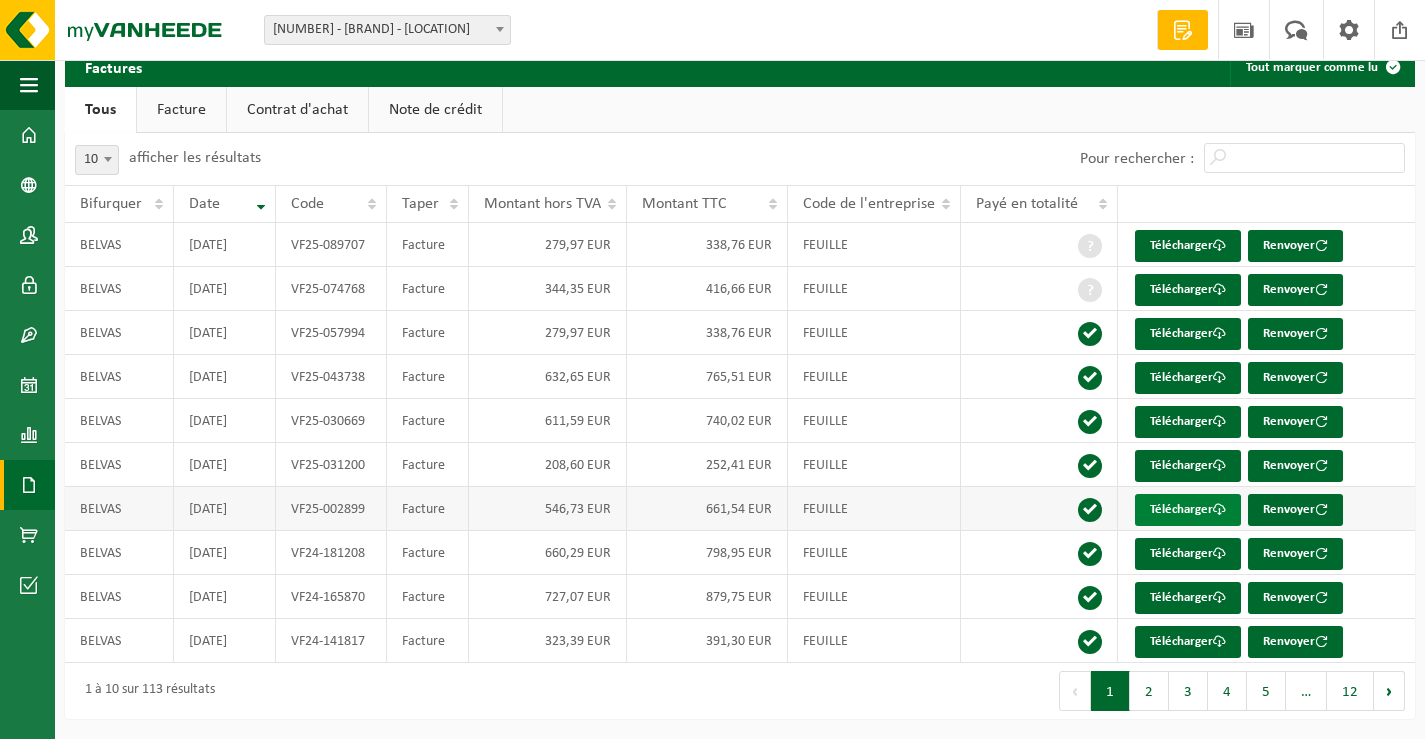 click on "Télécharger" at bounding box center [1181, 509] 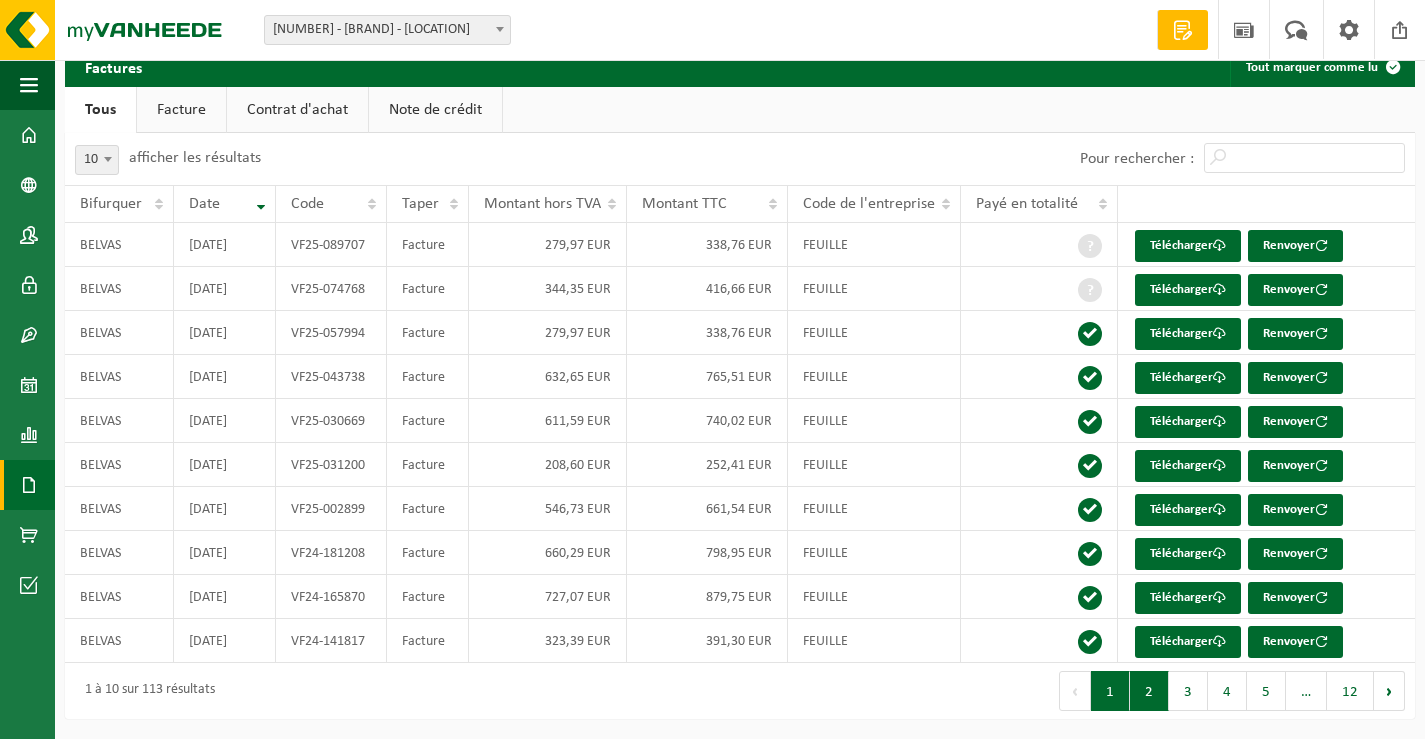 click on "2" at bounding box center (1149, 692) 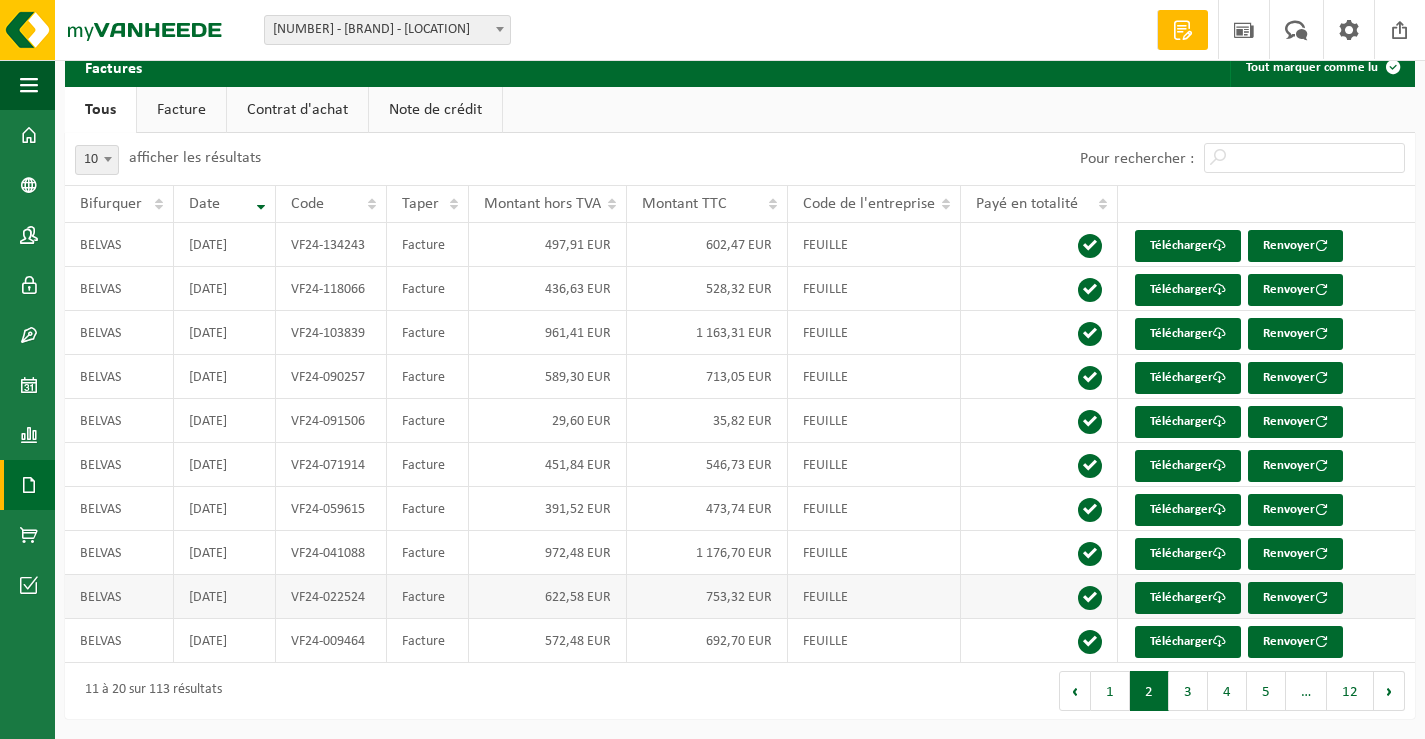 click on "Facture" at bounding box center [427, 597] 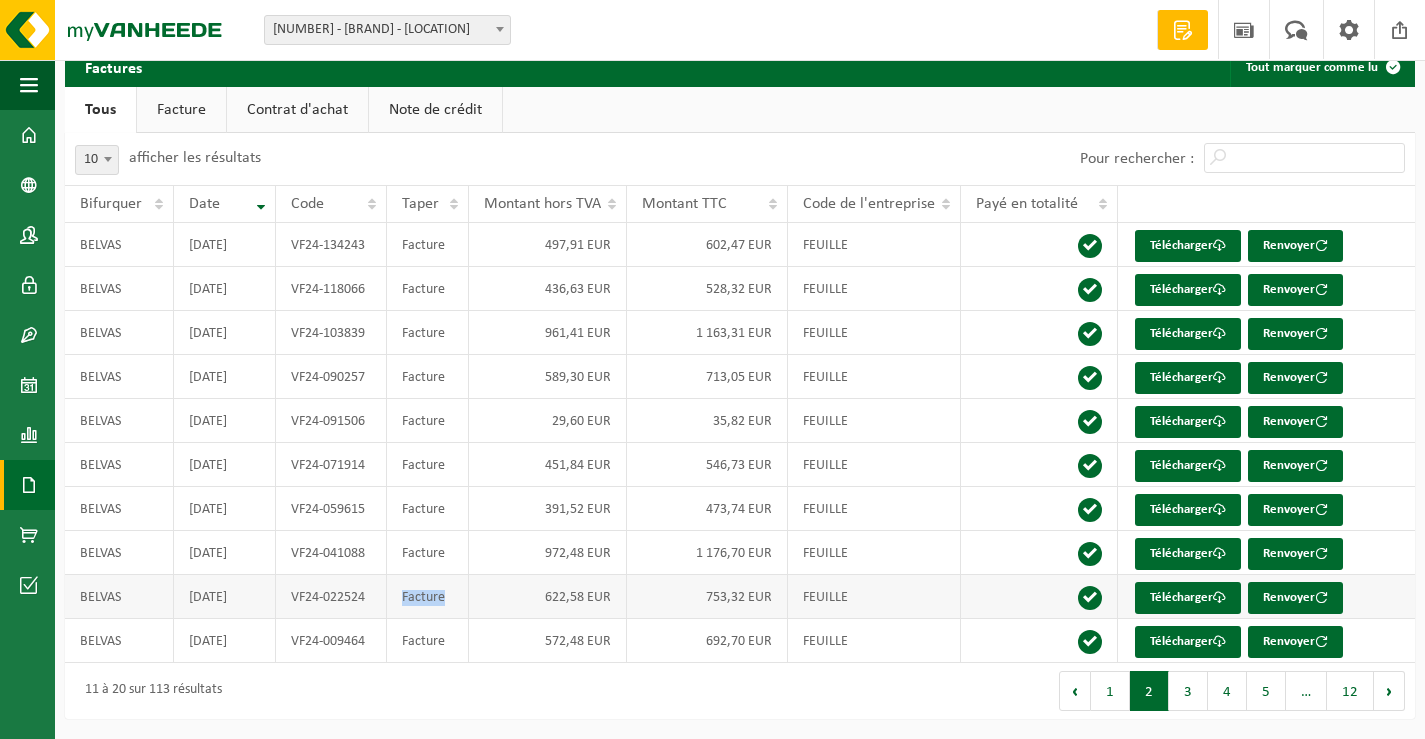 click on "Facture" at bounding box center [427, 597] 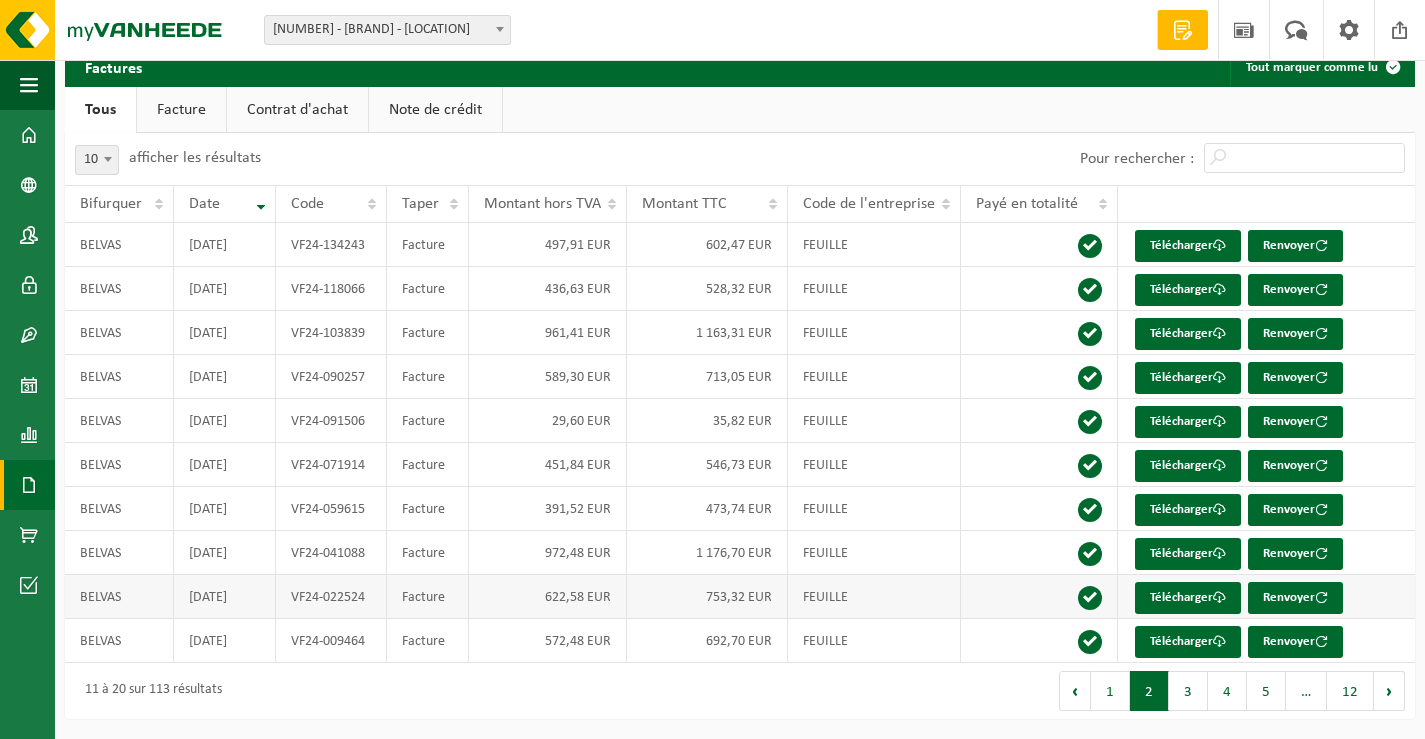 click on "622,58 EUR" at bounding box center (548, 597) 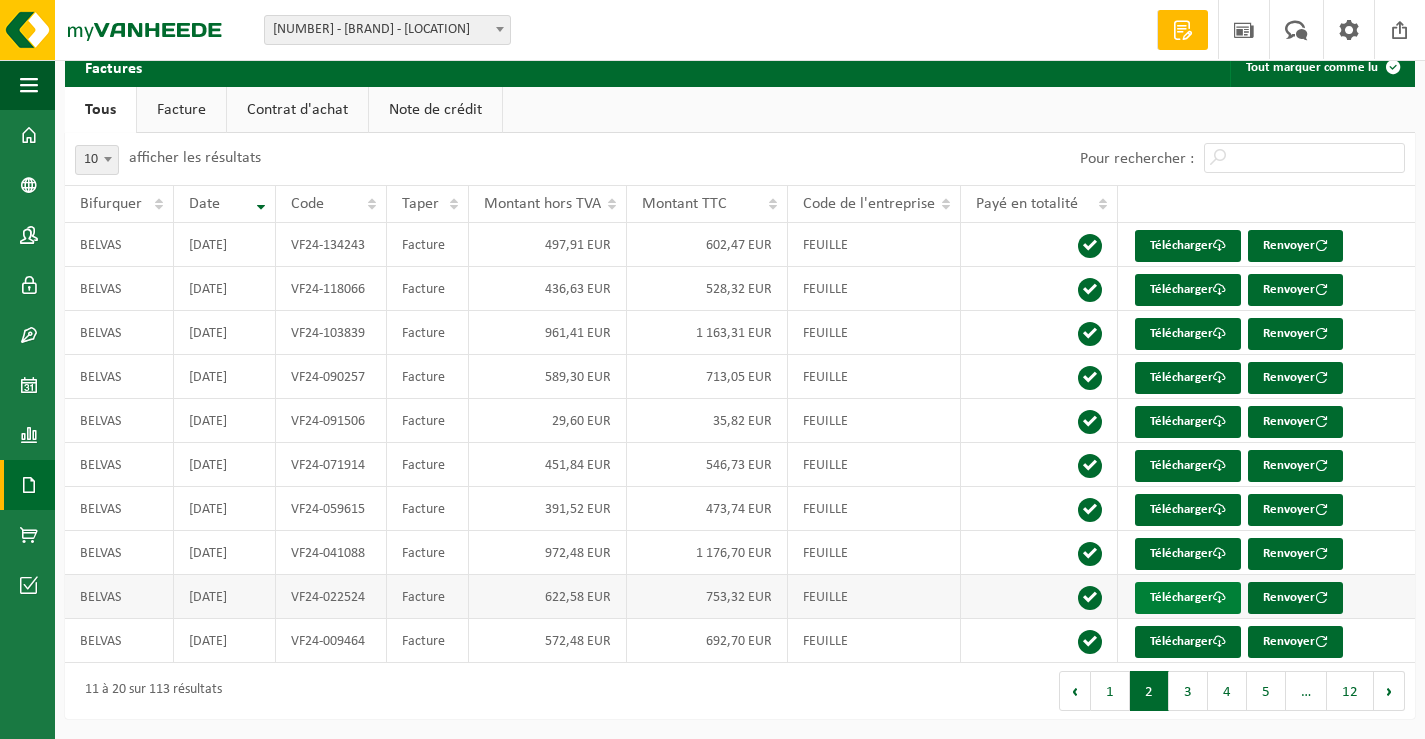 click on "Télécharger" at bounding box center [1181, 597] 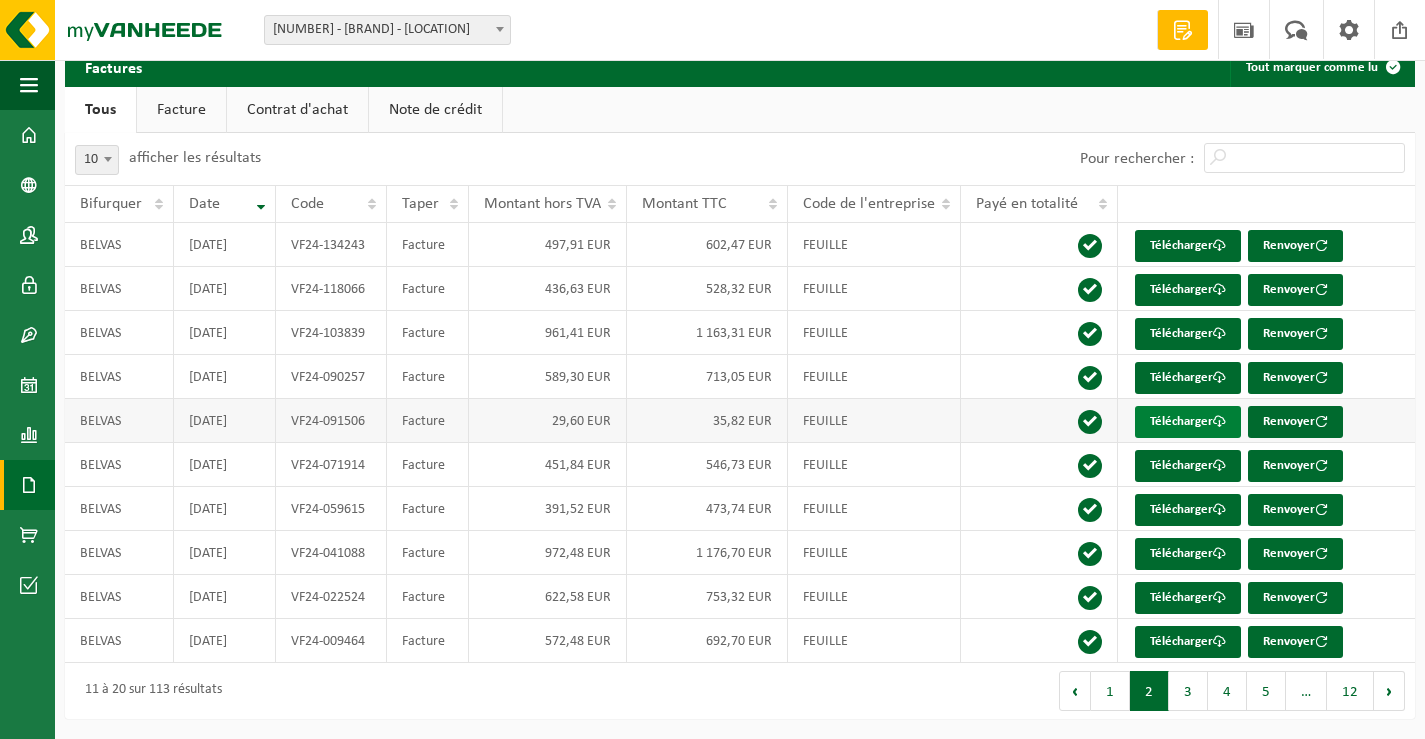 click on "Télécharger" at bounding box center (1181, 421) 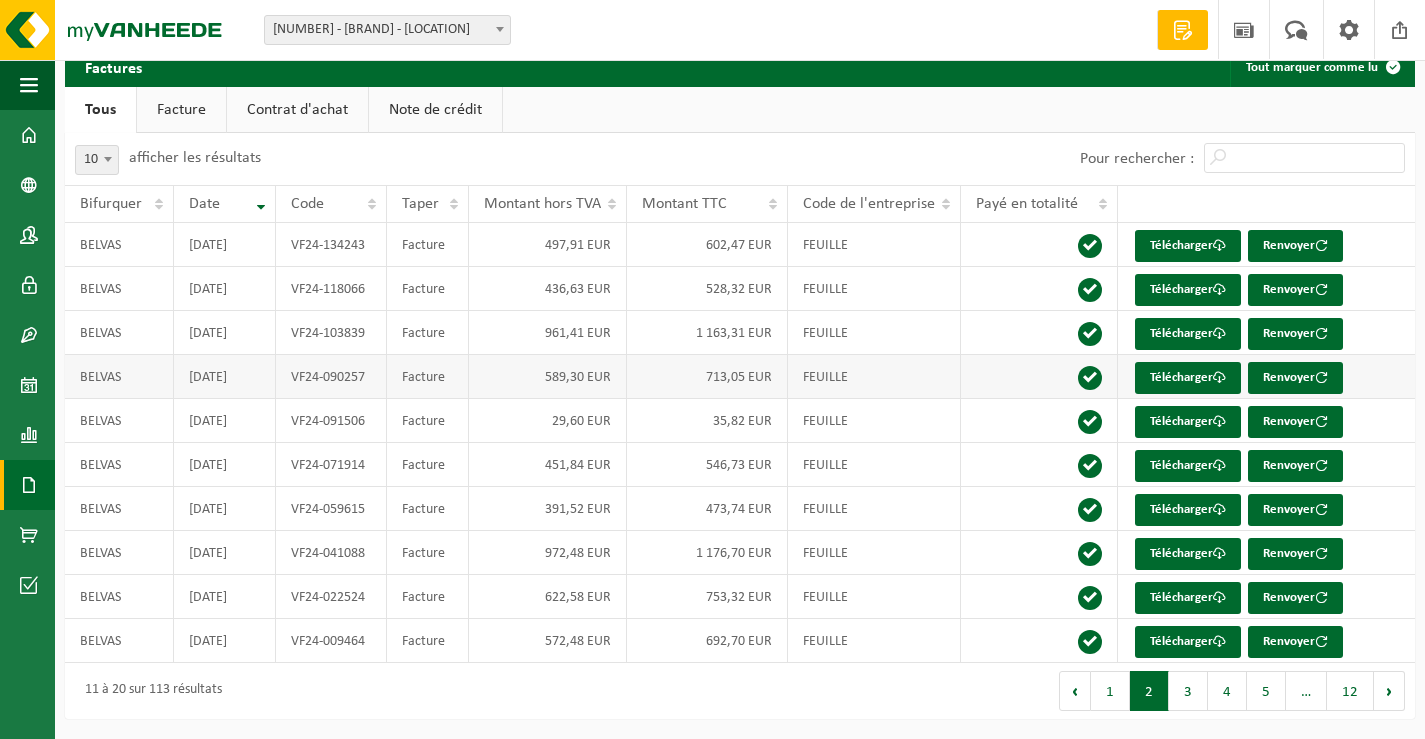 scroll, scrollTop: 0, scrollLeft: 0, axis: both 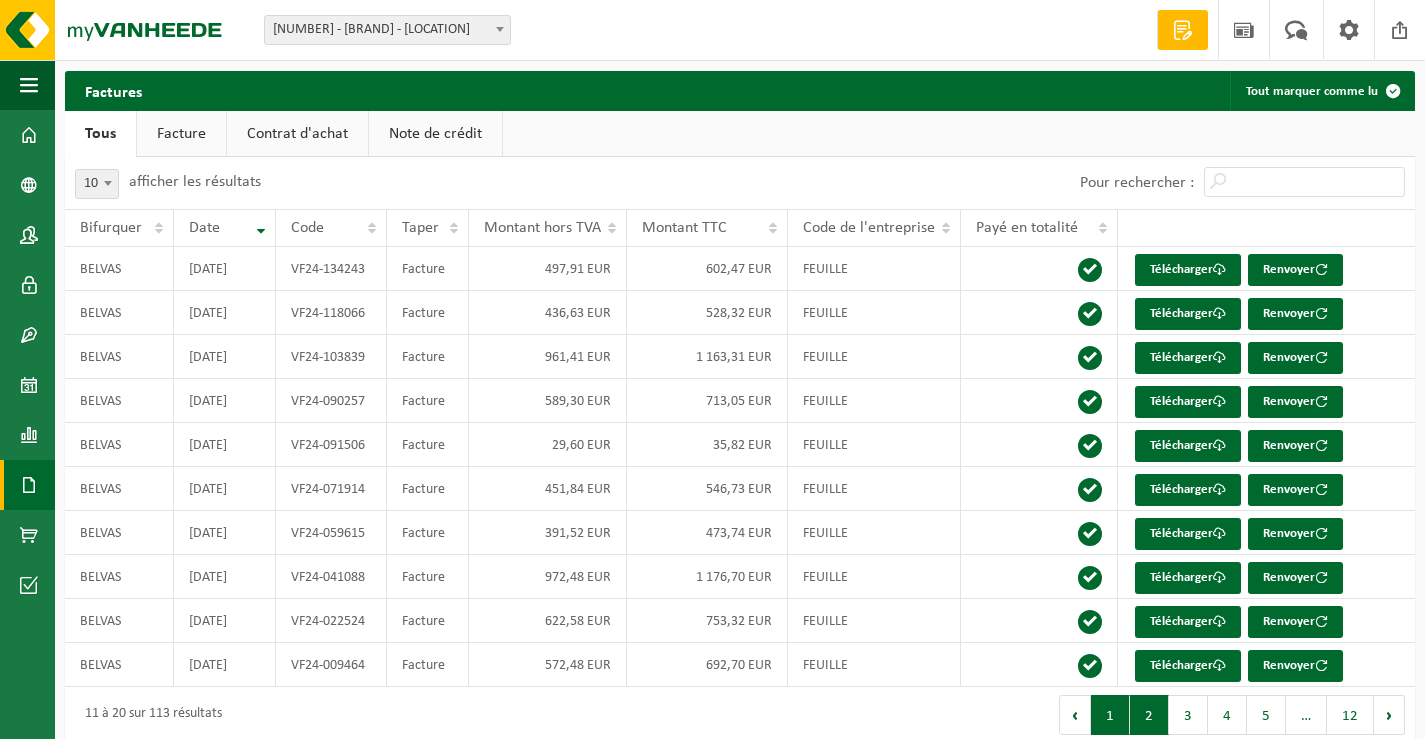 click on "1" at bounding box center [1110, 715] 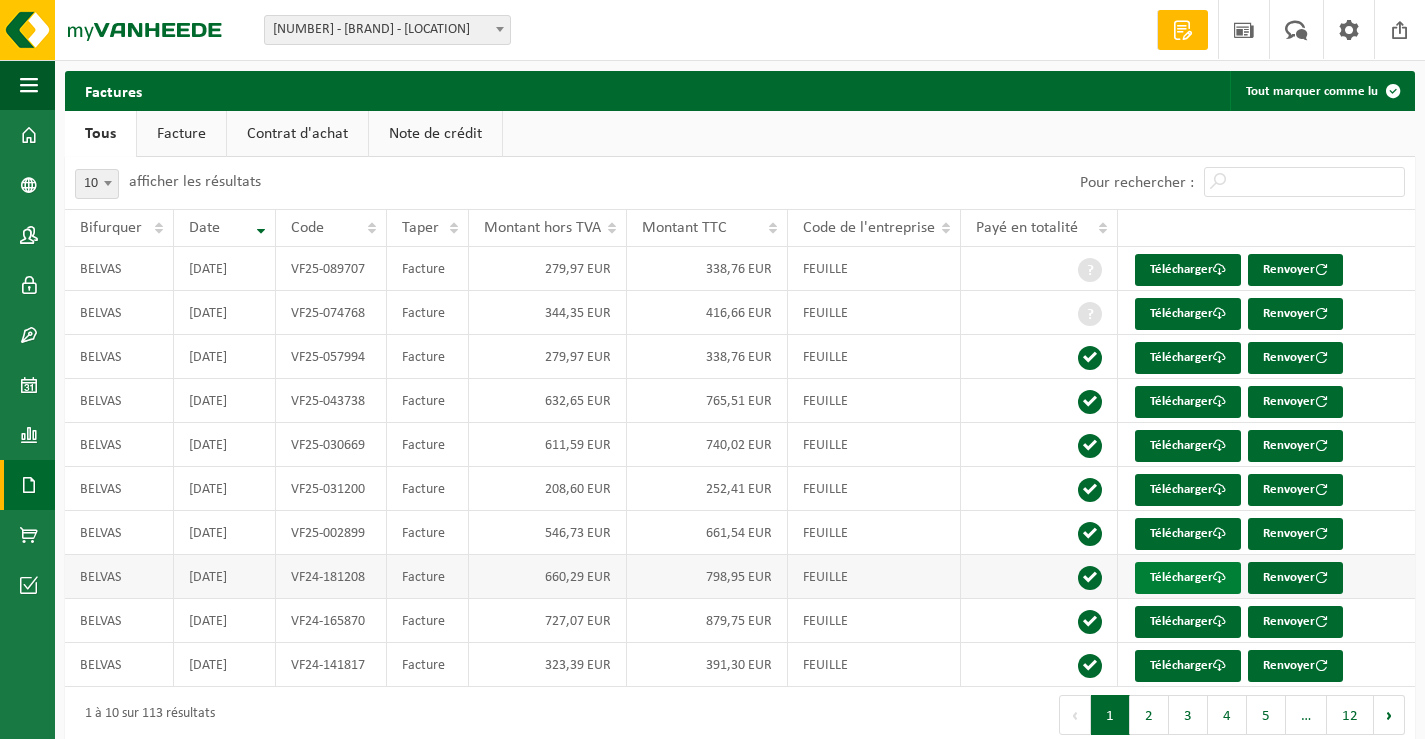 click on "Télécharger" at bounding box center [1181, 577] 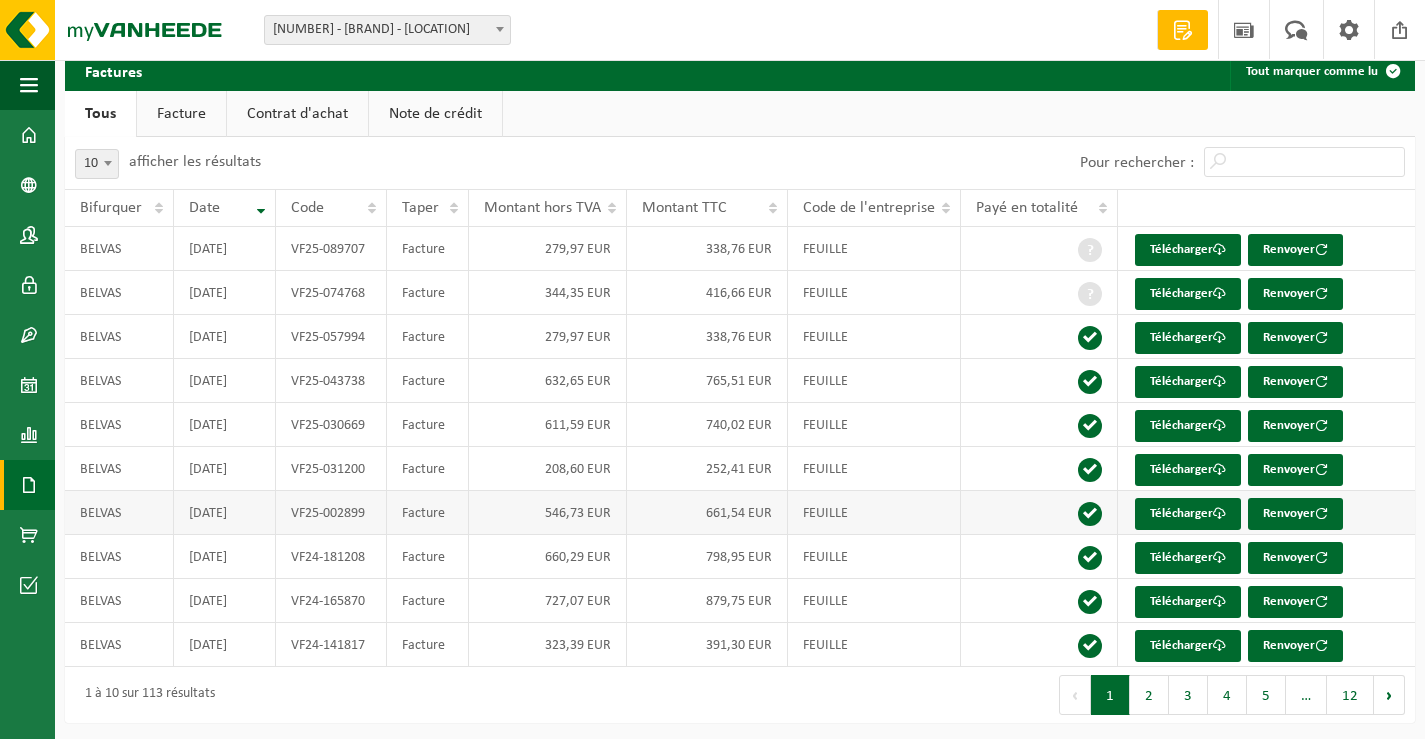 scroll, scrollTop: 25, scrollLeft: 0, axis: vertical 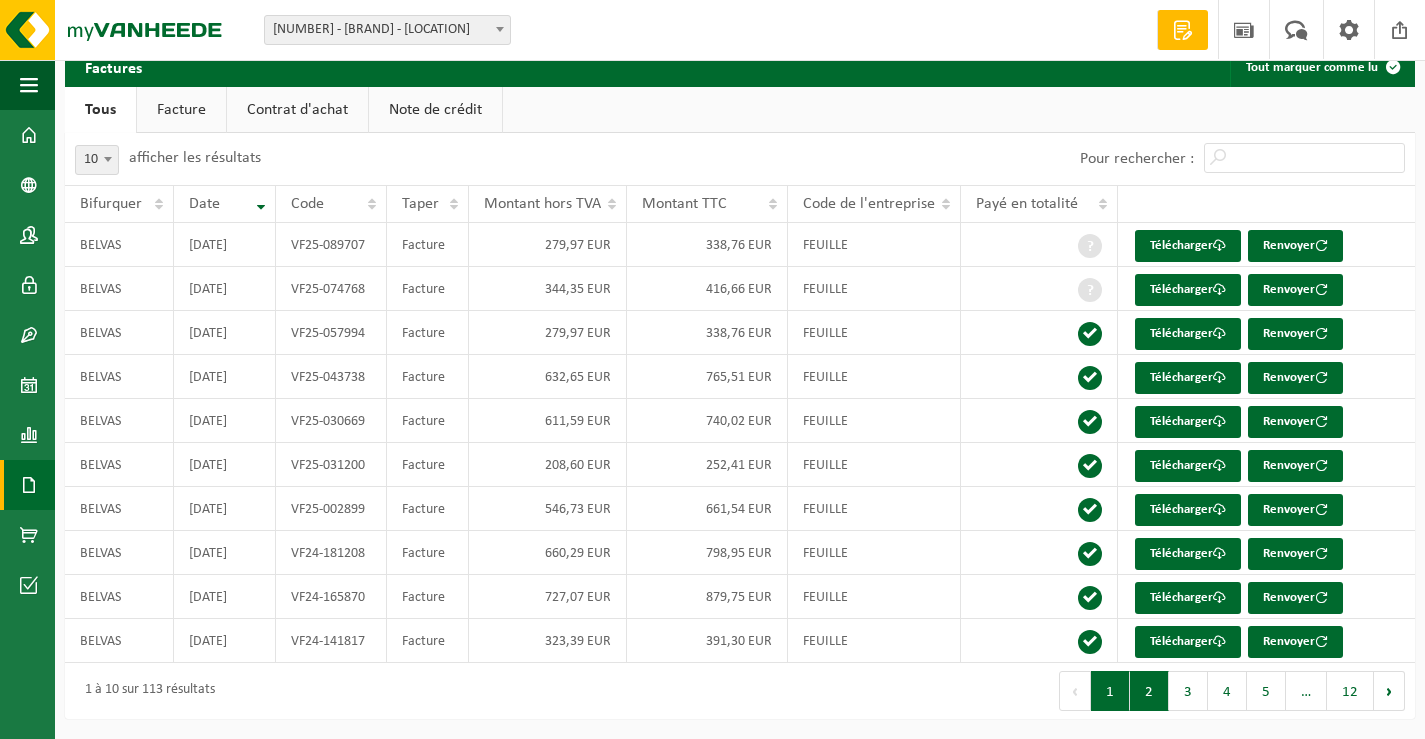 click on "2" at bounding box center [1149, 691] 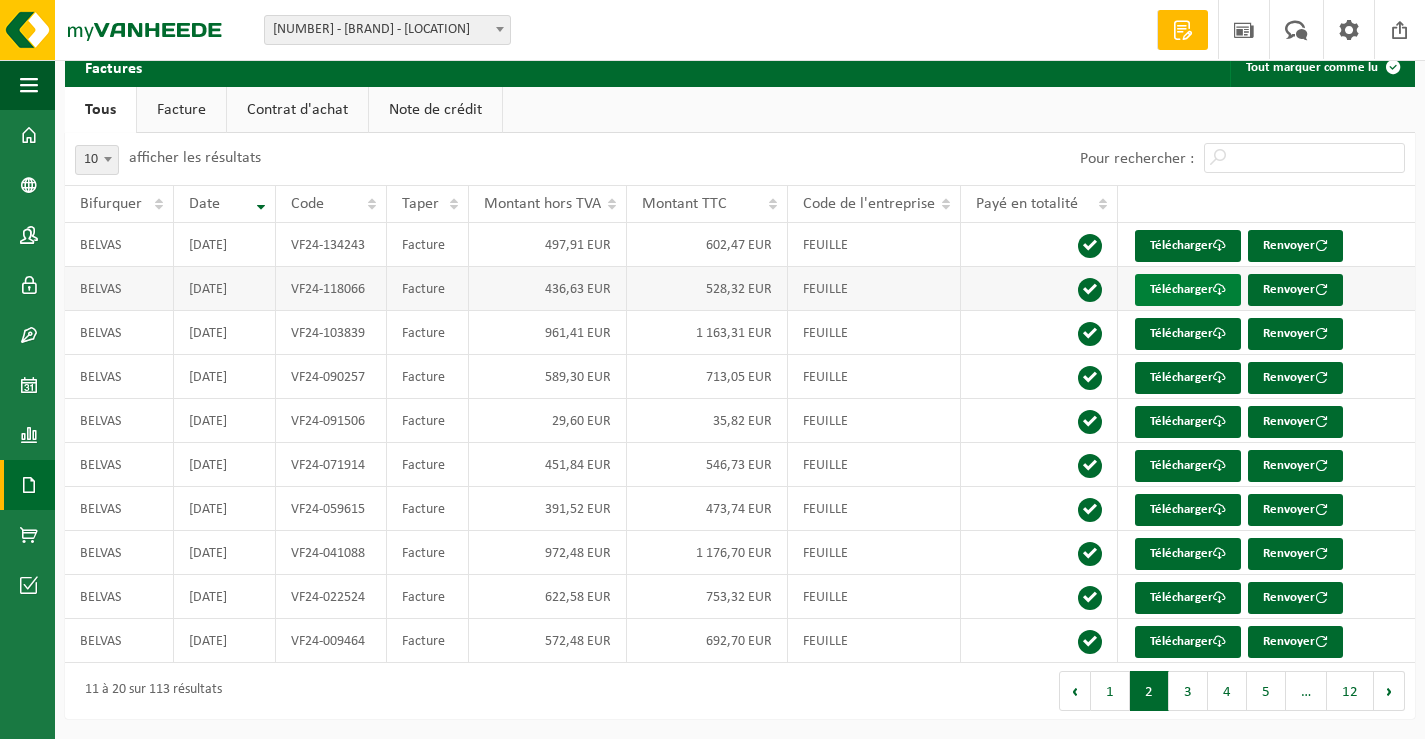 click on "Télécharger" at bounding box center (1181, 289) 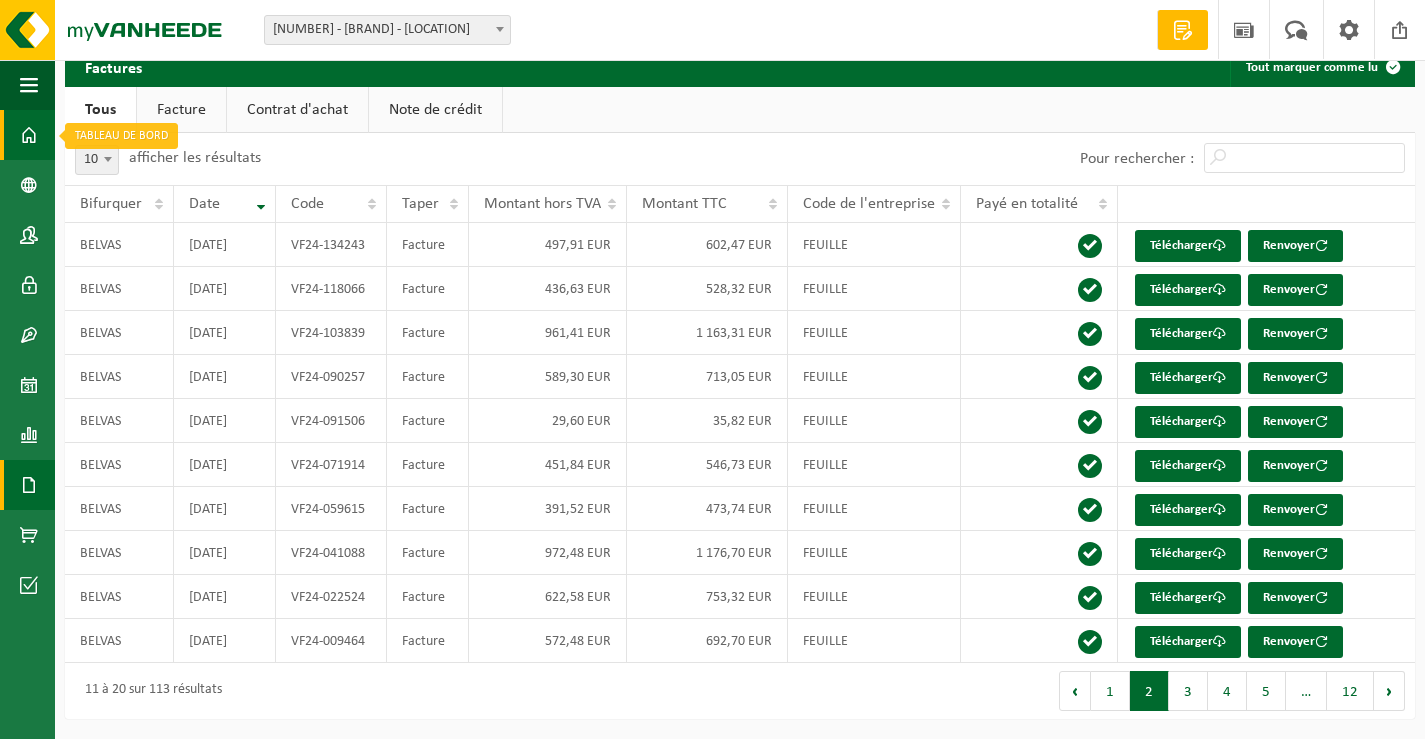 click at bounding box center (29, 135) 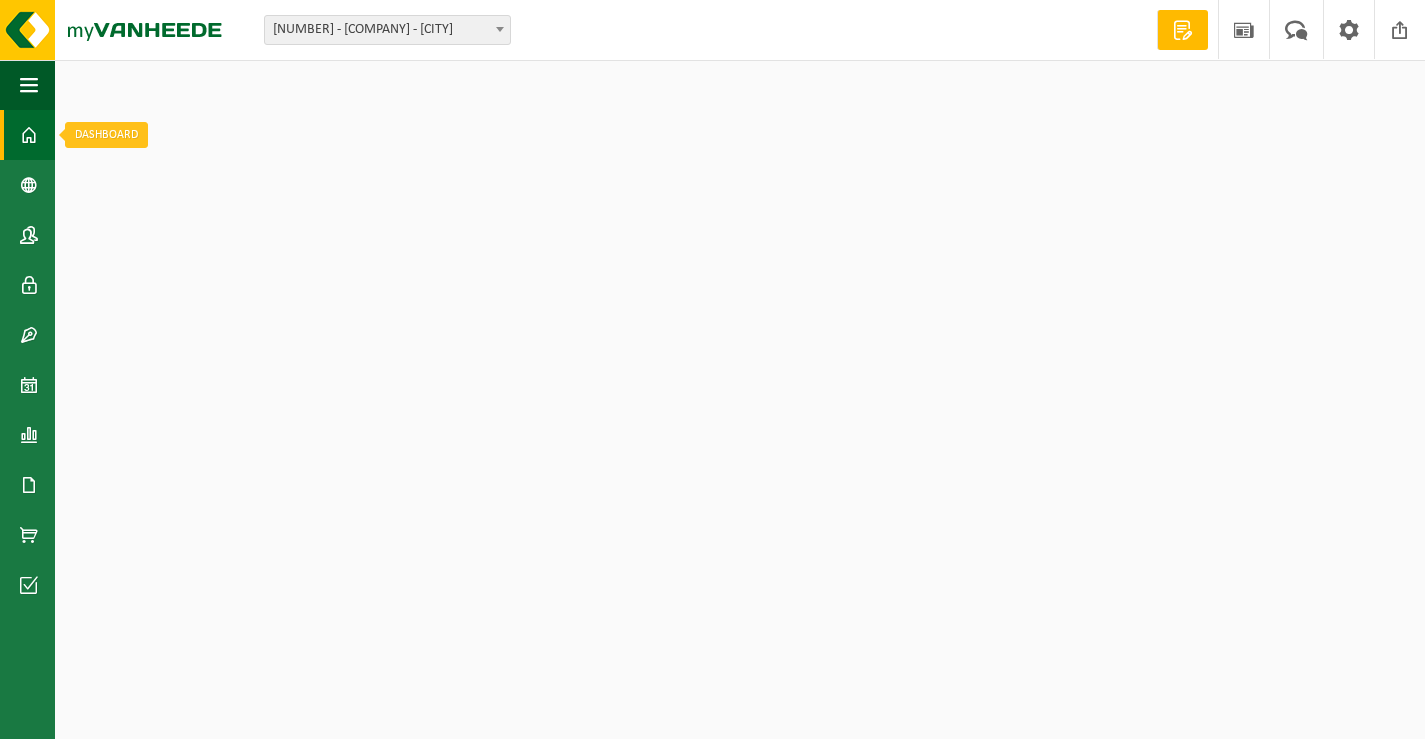 scroll, scrollTop: 0, scrollLeft: 0, axis: both 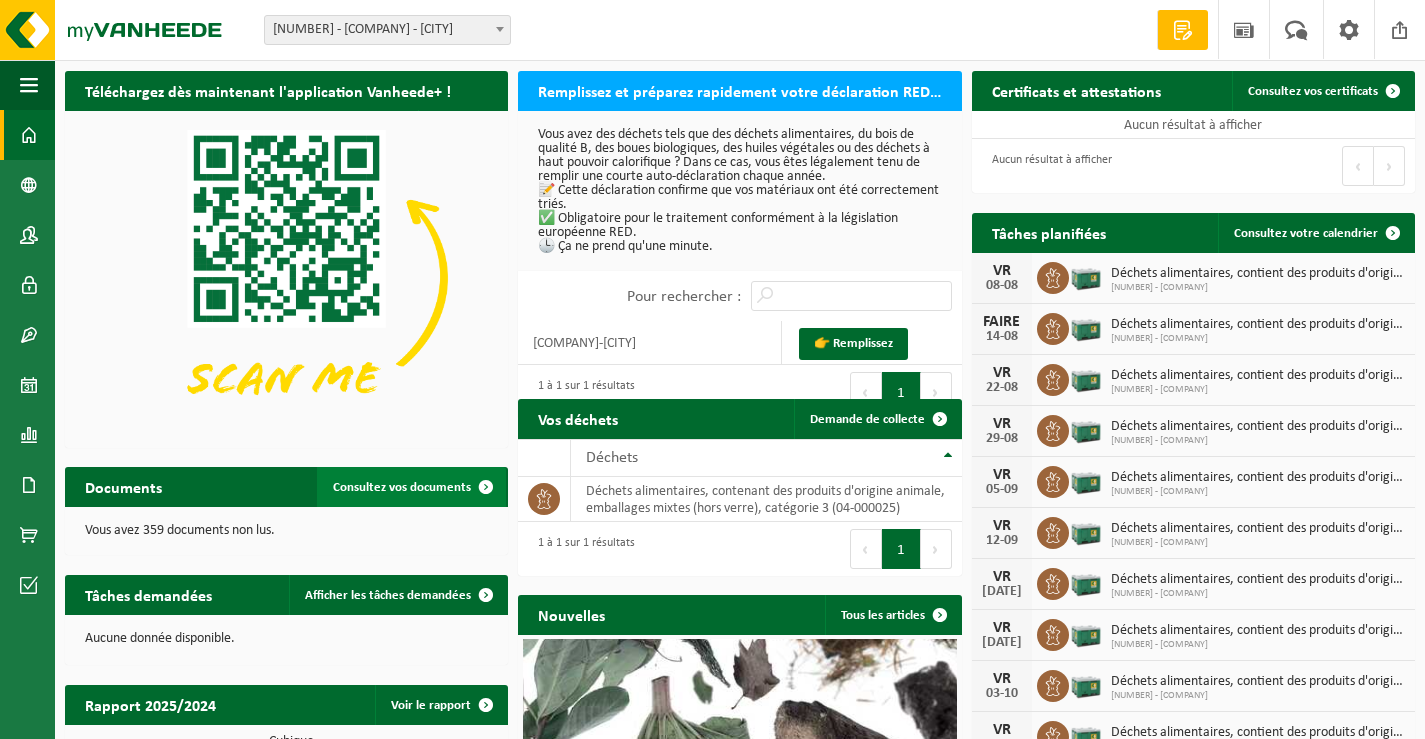 click on "Consultez vos documents" at bounding box center [402, 487] 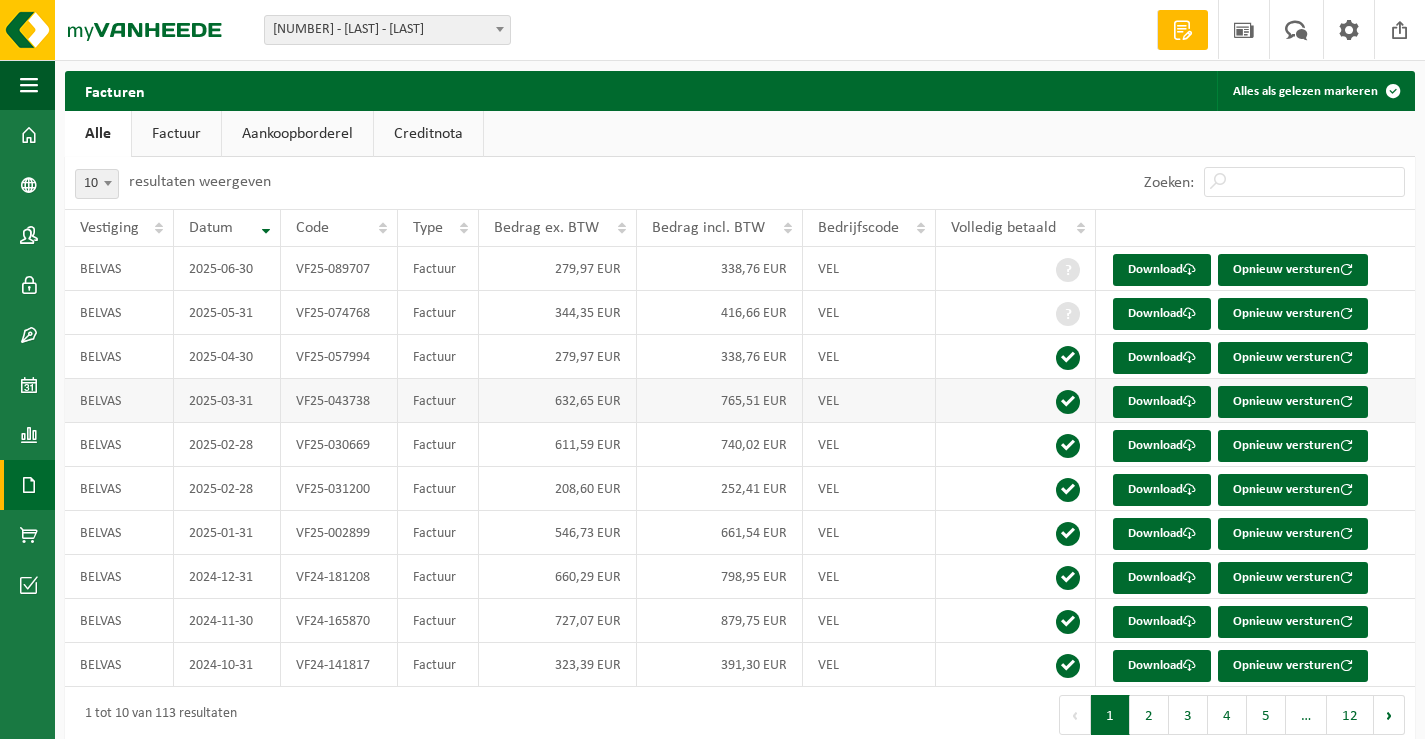 scroll, scrollTop: 0, scrollLeft: 0, axis: both 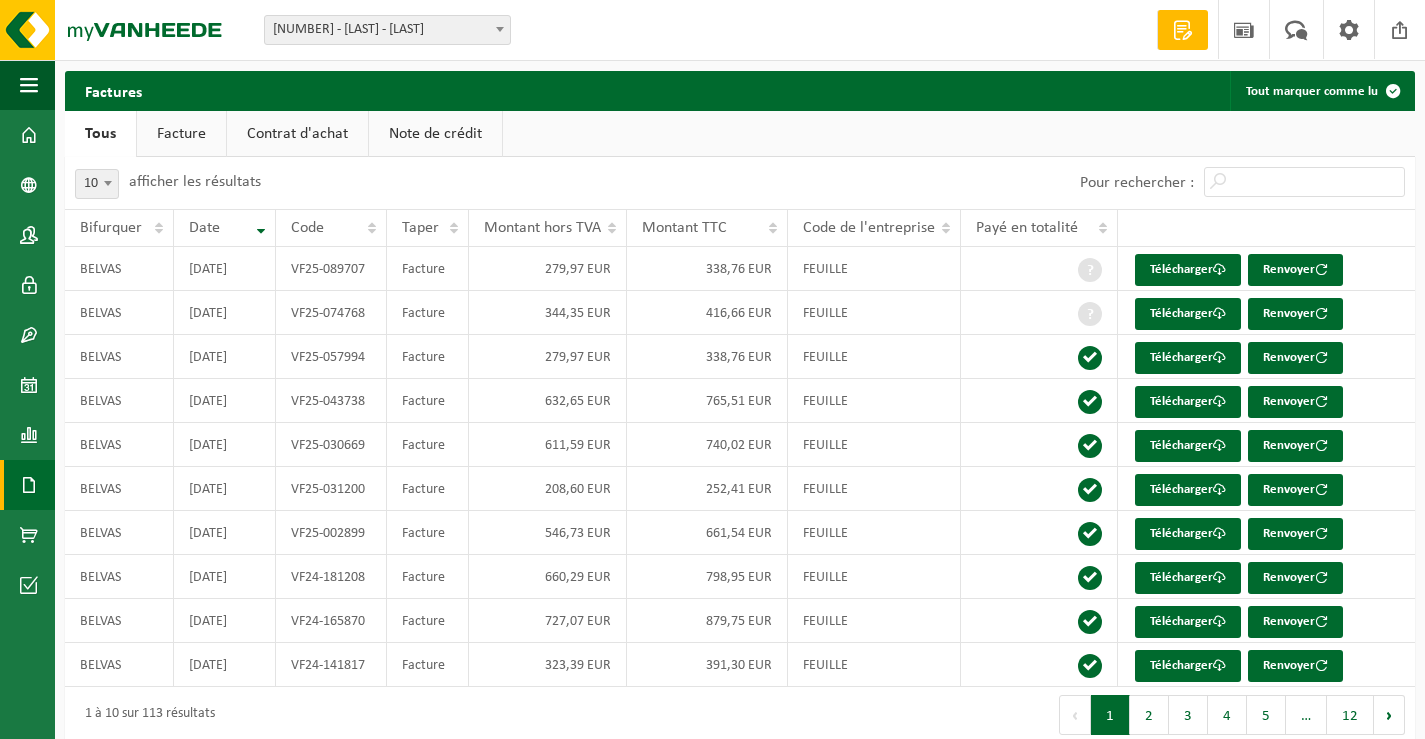 click on "Note de crédit" at bounding box center [435, 134] 